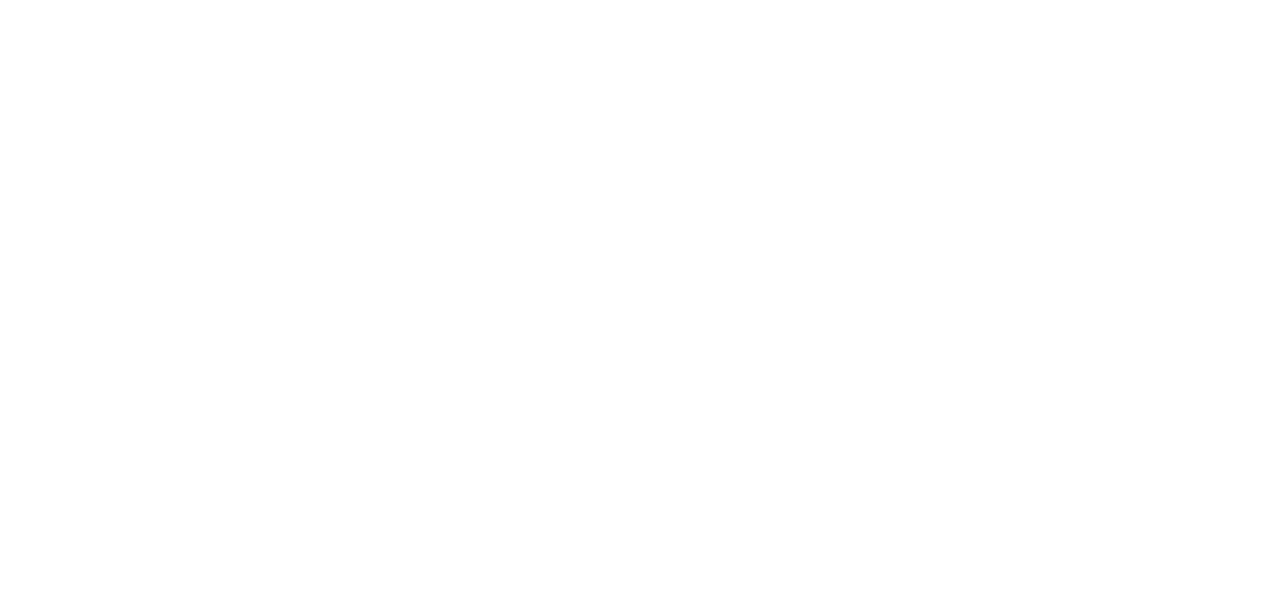 scroll, scrollTop: 0, scrollLeft: 0, axis: both 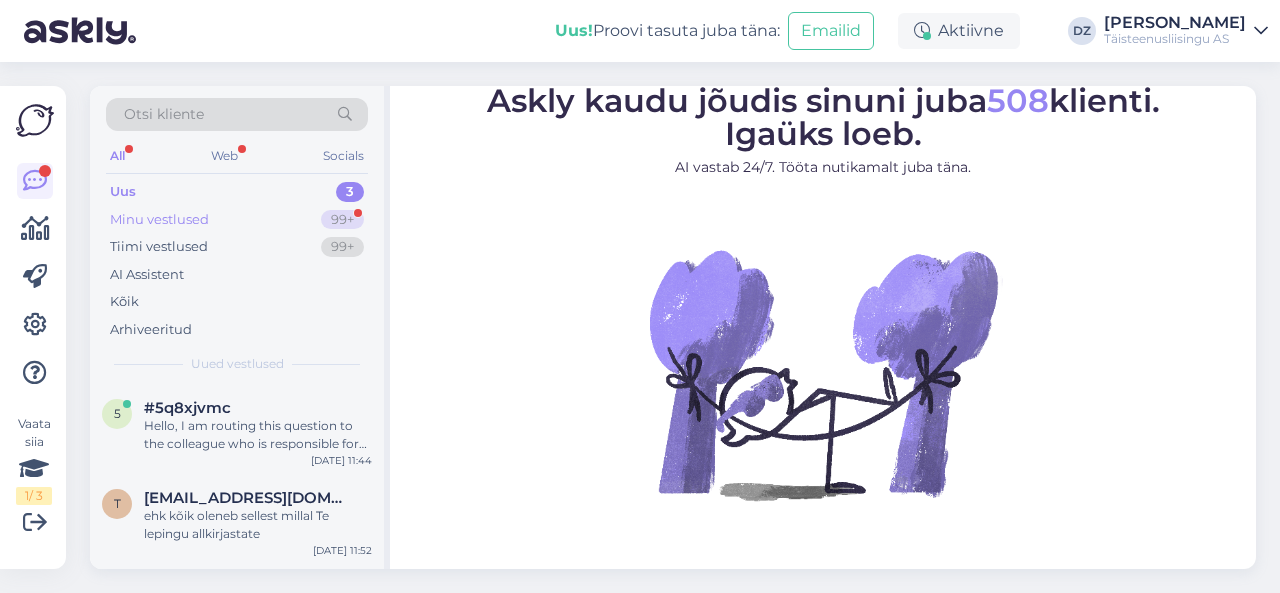 click on "Minu vestlused 99+" at bounding box center (237, 220) 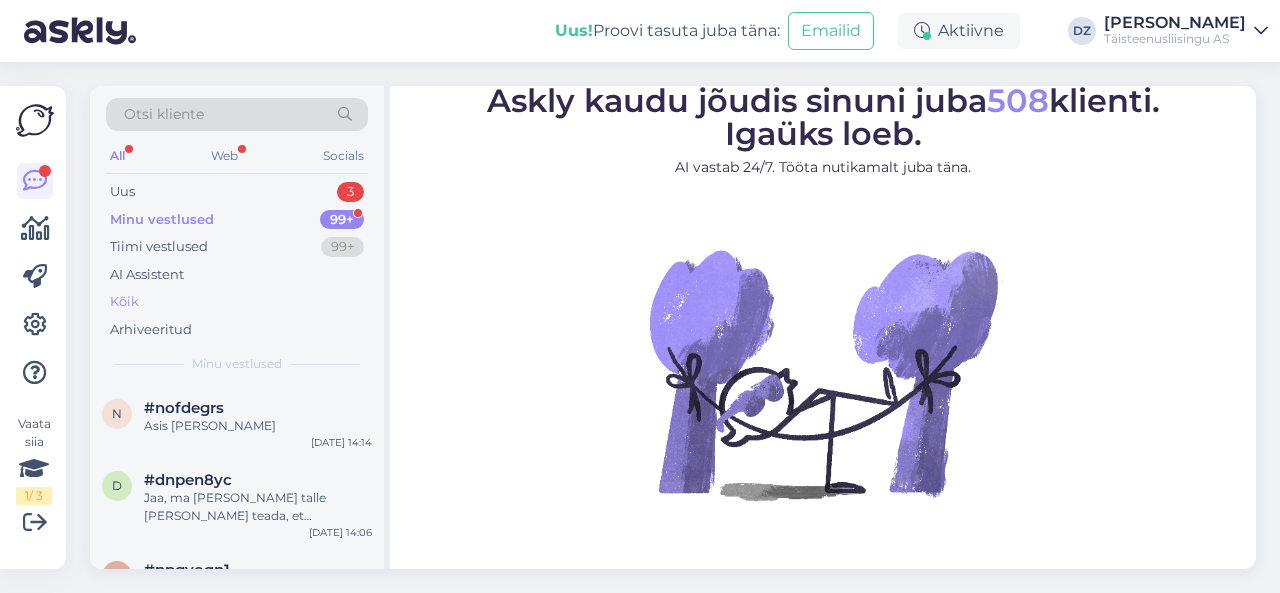 click on "Kõik" at bounding box center (237, 302) 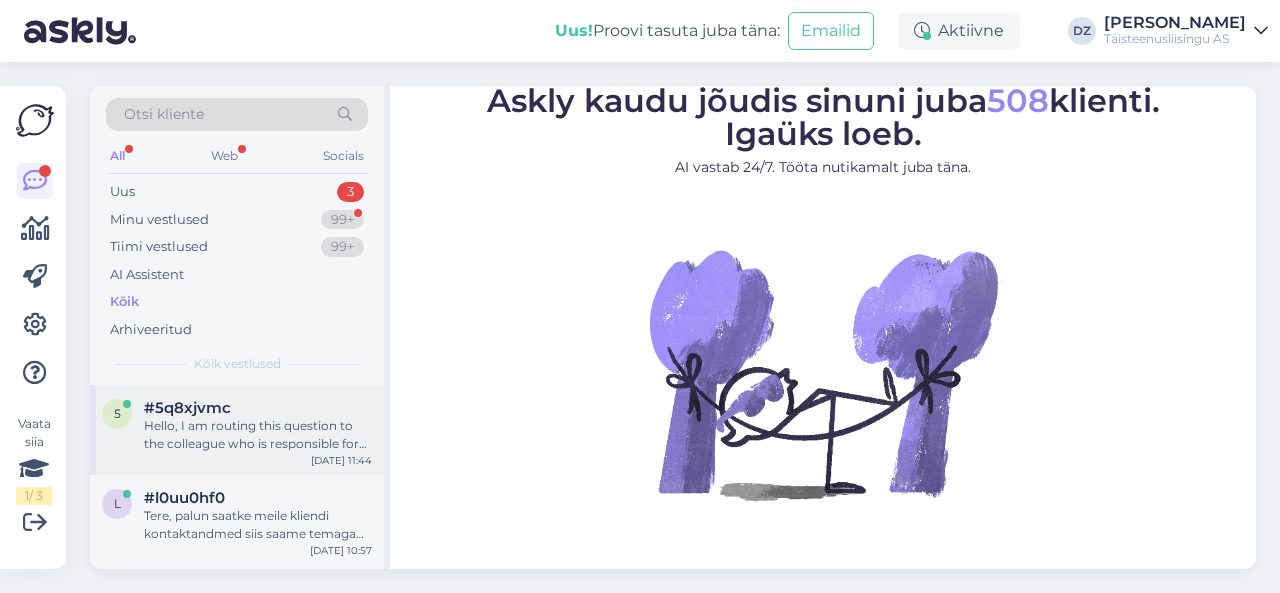 click on "Hello, I am routing this question to the colleague who is responsible for this topic. The reply might take a bit. But it’ll be saved here for you to read later." at bounding box center (258, 435) 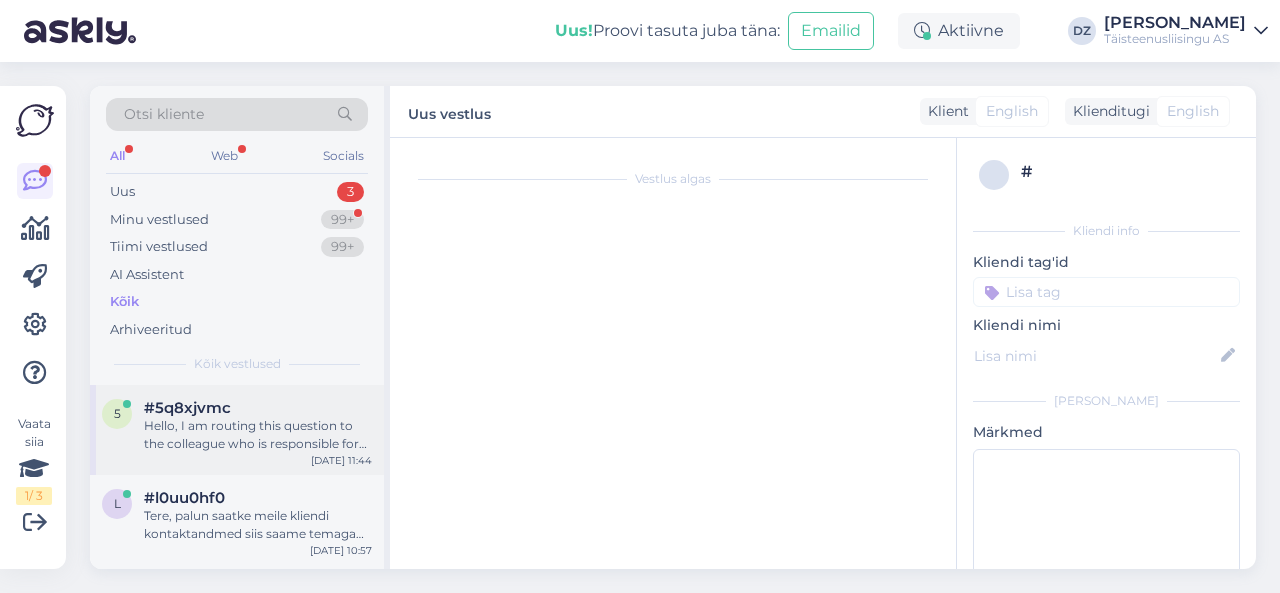scroll, scrollTop: 200, scrollLeft: 0, axis: vertical 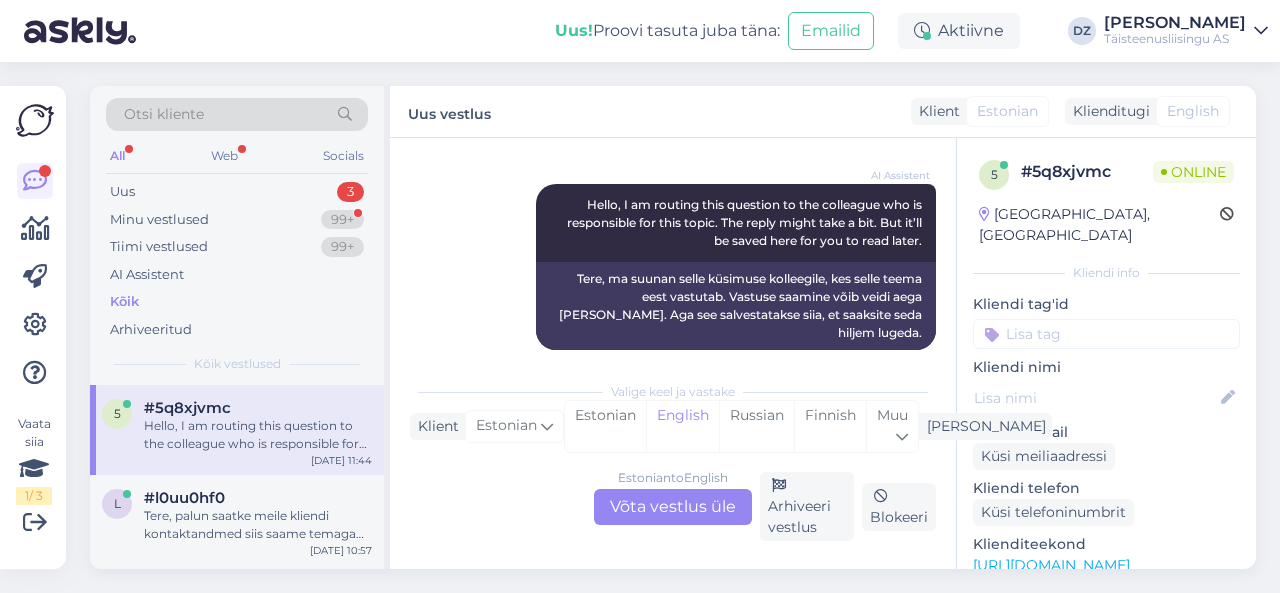 click on "Estonian  to  English Võta vestlus üle" at bounding box center [673, 507] 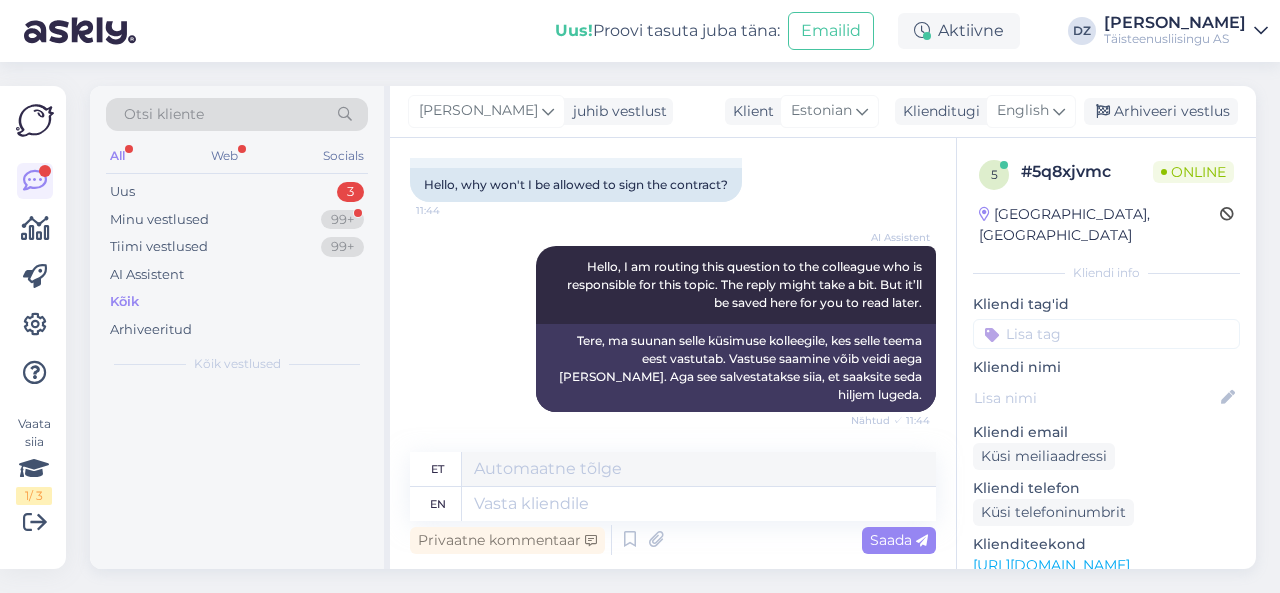 scroll, scrollTop: 119, scrollLeft: 0, axis: vertical 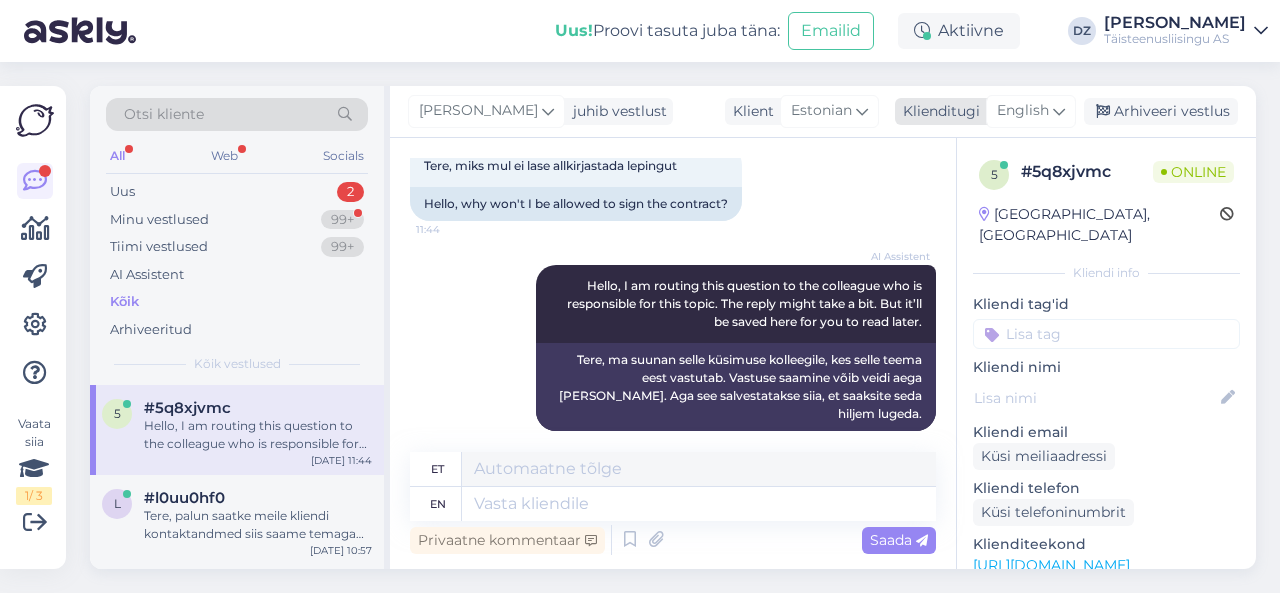 click on "English" at bounding box center [1023, 111] 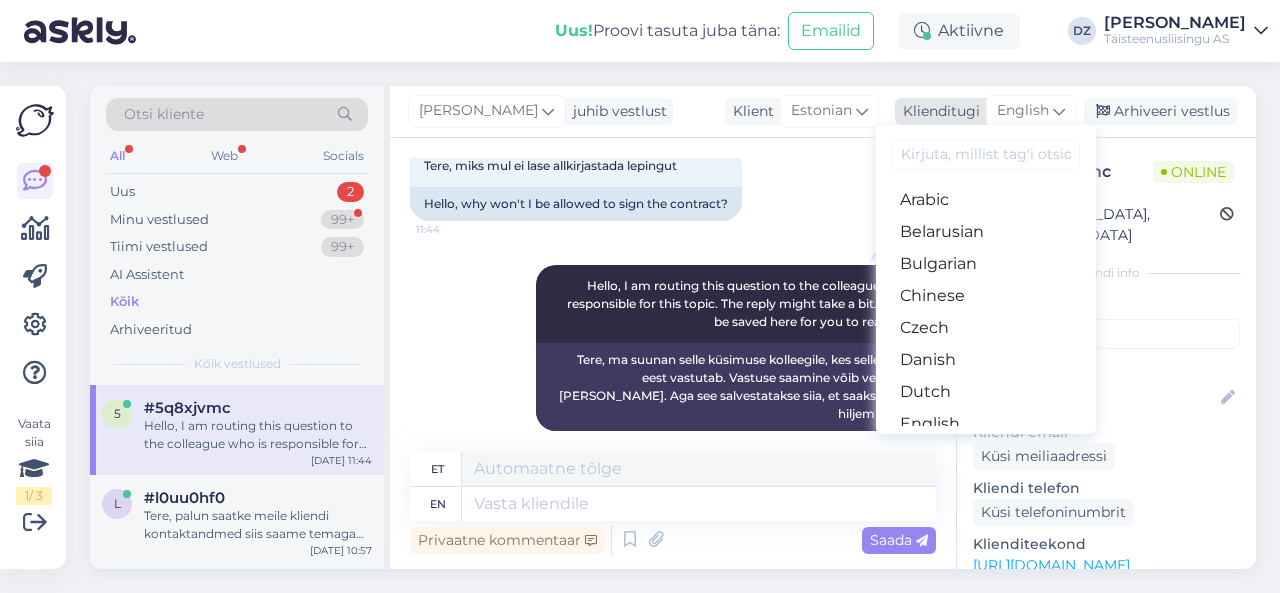 type on "w" 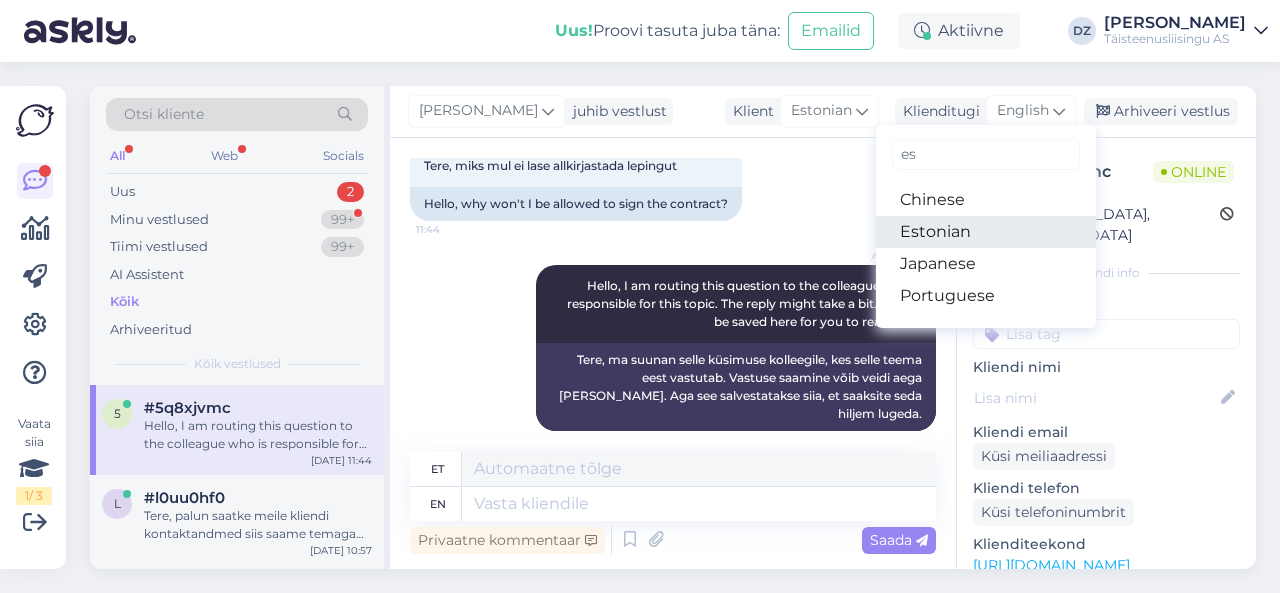 type on "es" 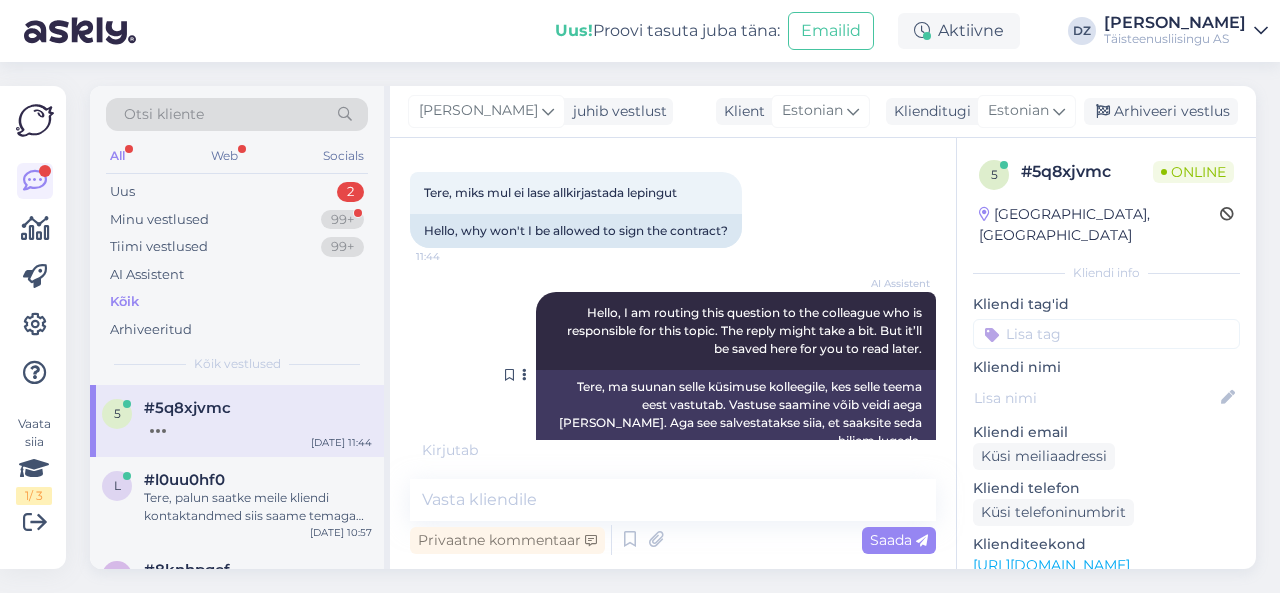 scroll, scrollTop: 113, scrollLeft: 0, axis: vertical 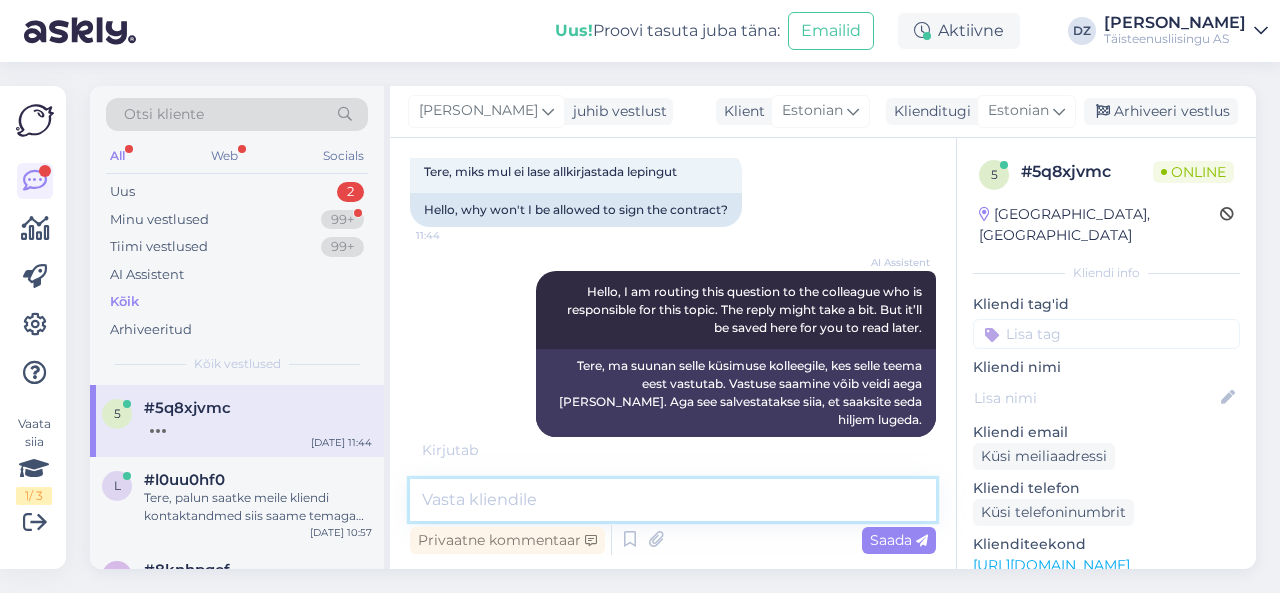 click at bounding box center [673, 500] 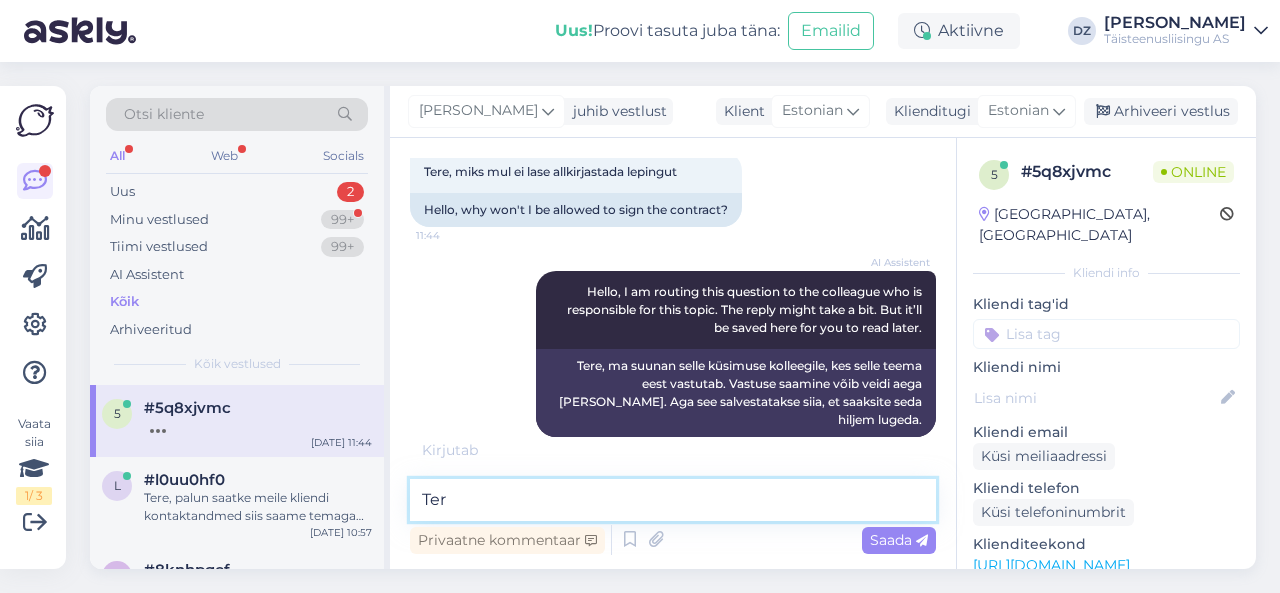 type on "Tere" 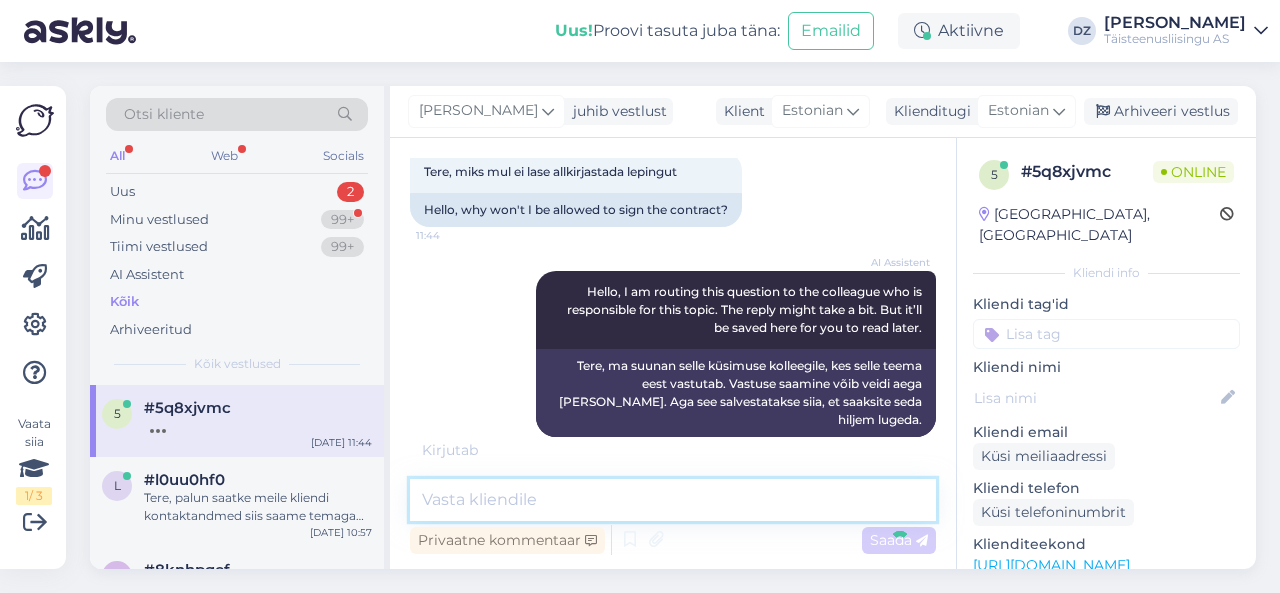scroll, scrollTop: 178, scrollLeft: 0, axis: vertical 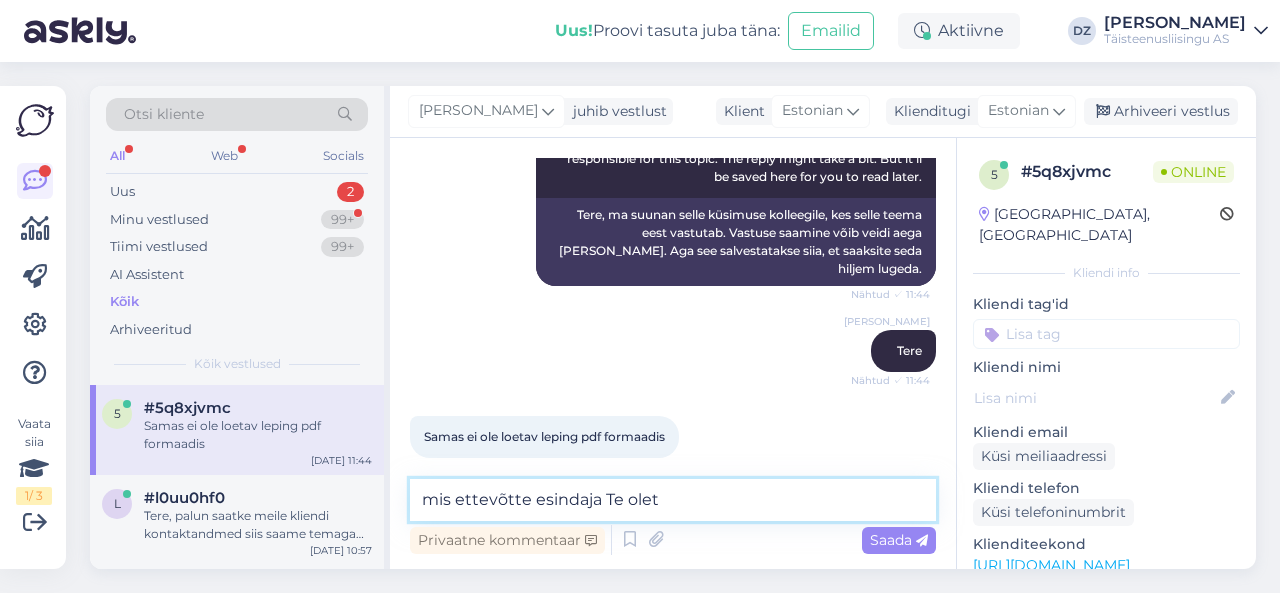 type on "mis ettevõtte esindaja Te olete" 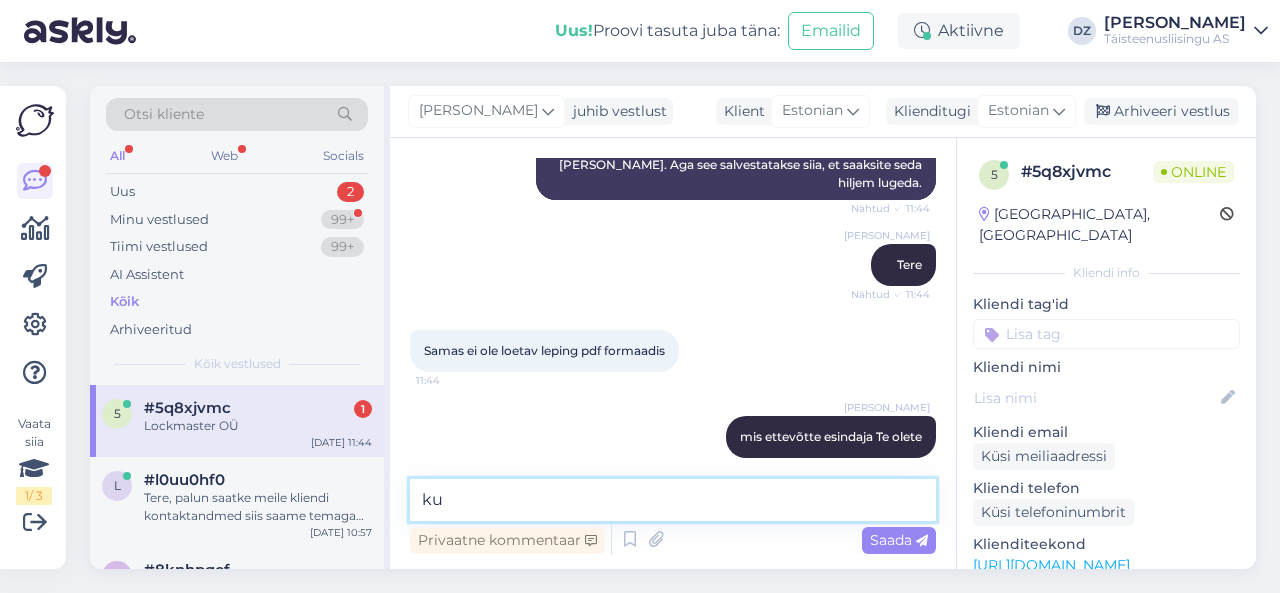 scroll, scrollTop: 436, scrollLeft: 0, axis: vertical 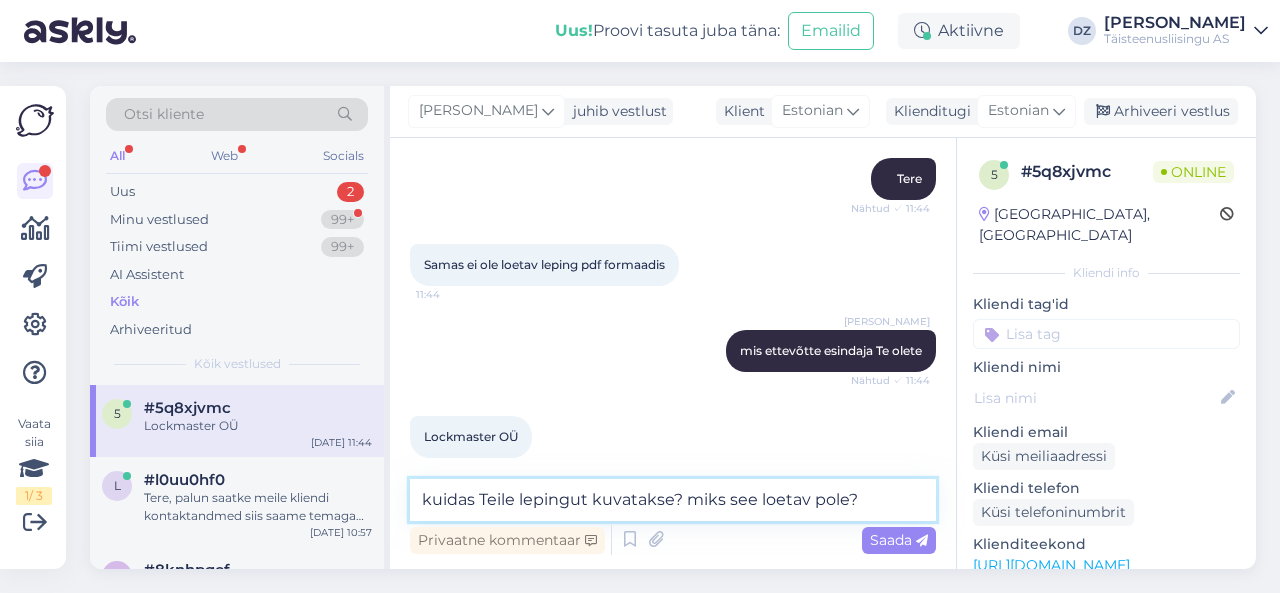 type on "kuidas Teile lepingut kuvatakse? miks see loetav pole?" 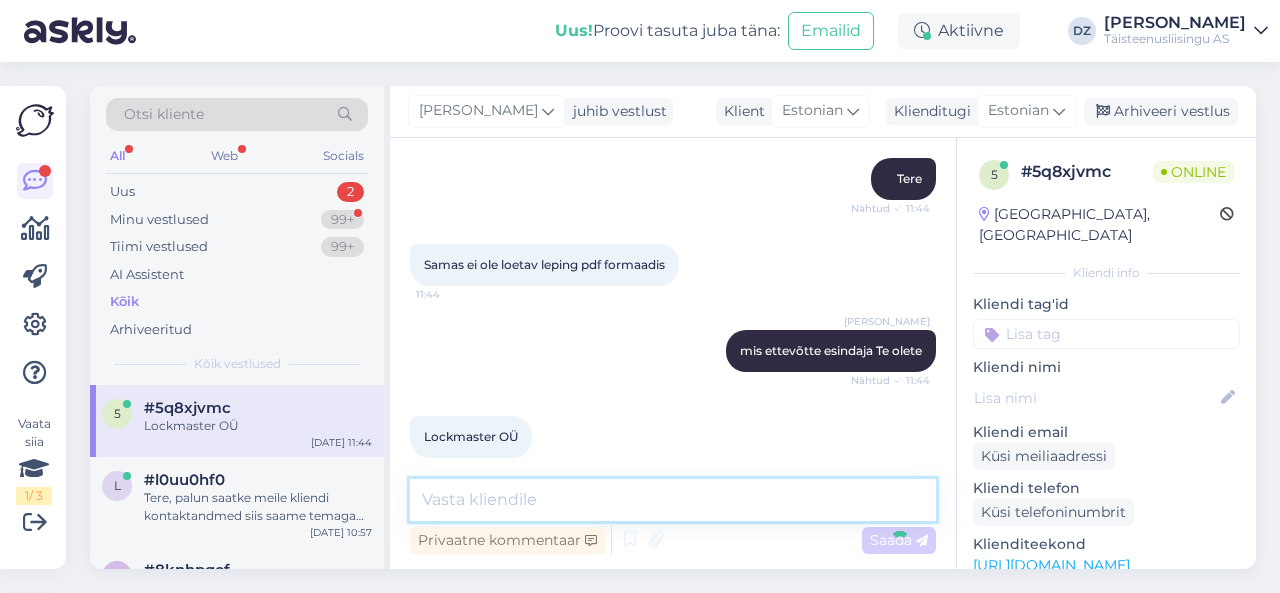 scroll, scrollTop: 522, scrollLeft: 0, axis: vertical 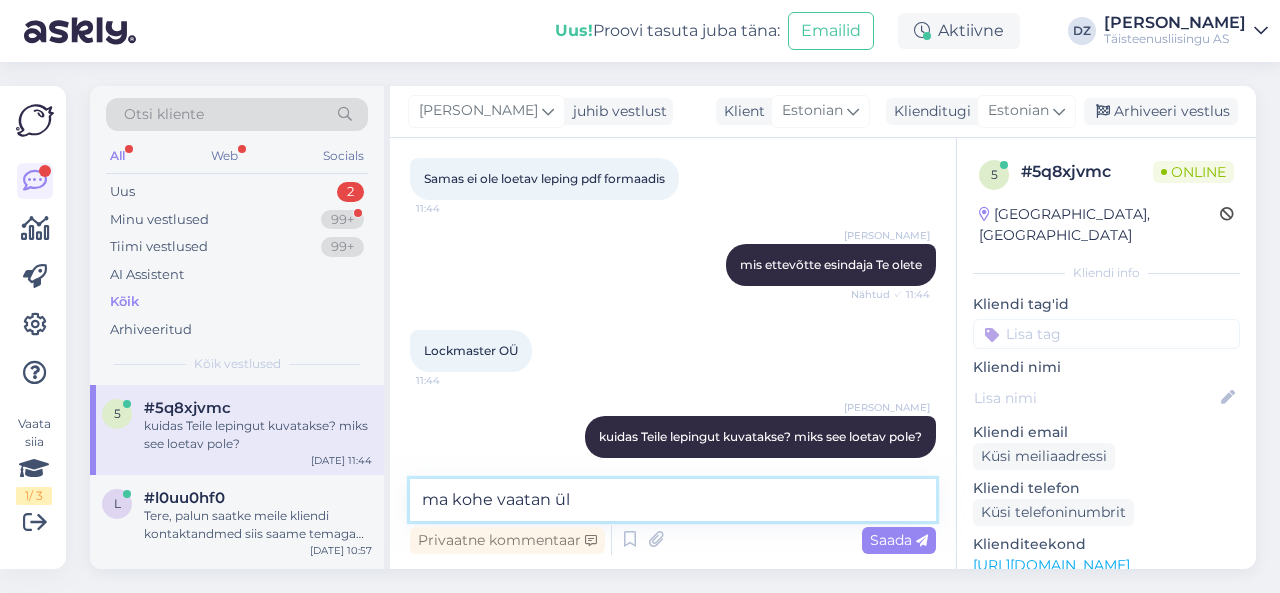 type on "ma kohe vaatan üle" 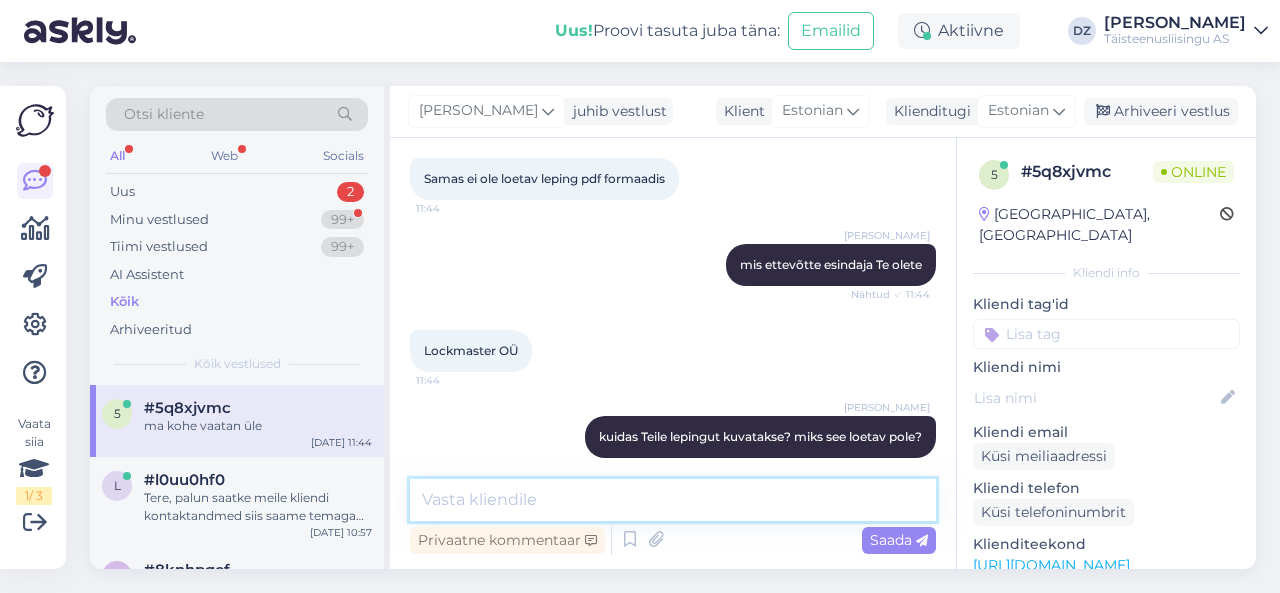 scroll, scrollTop: 608, scrollLeft: 0, axis: vertical 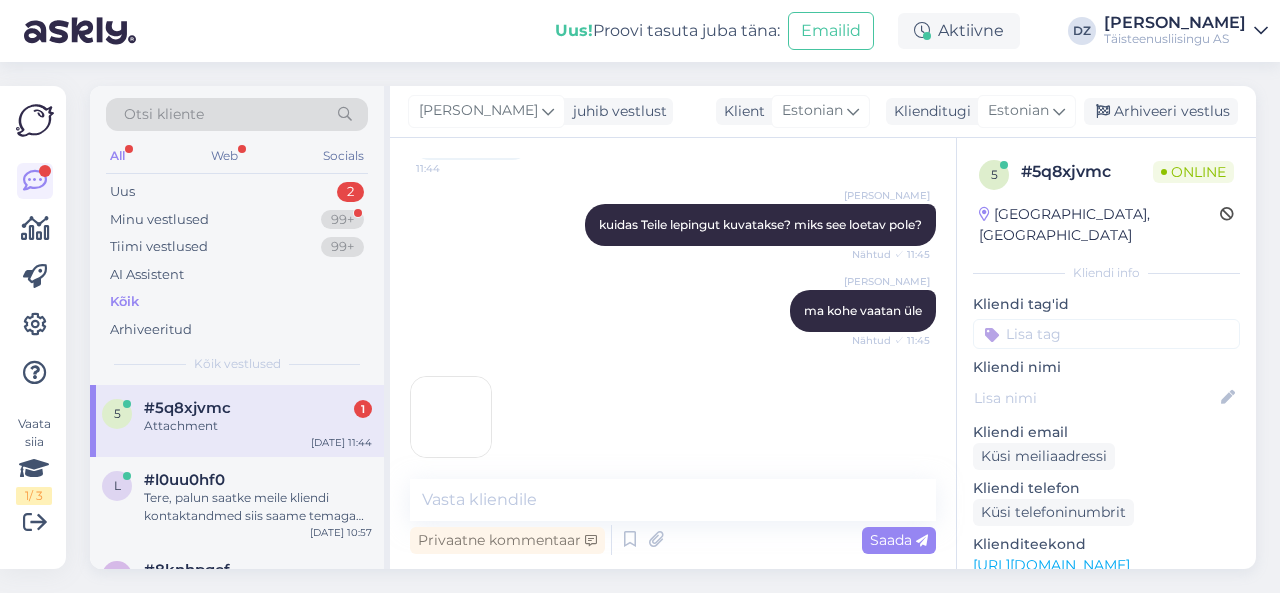 click at bounding box center (451, 417) 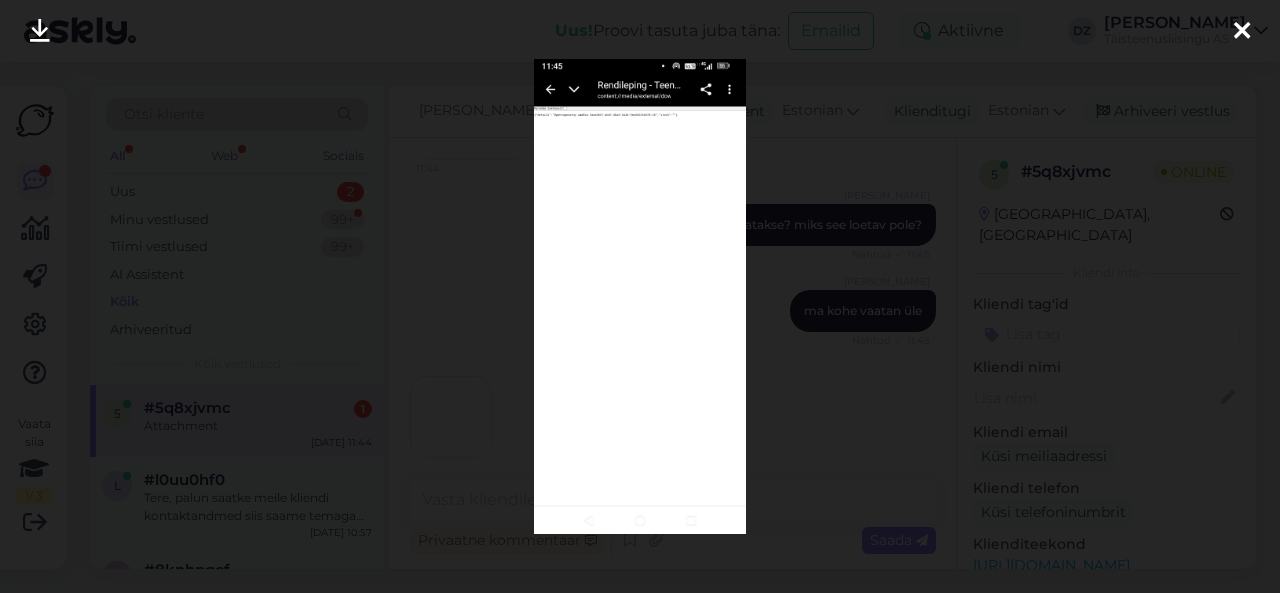 click at bounding box center (640, 296) 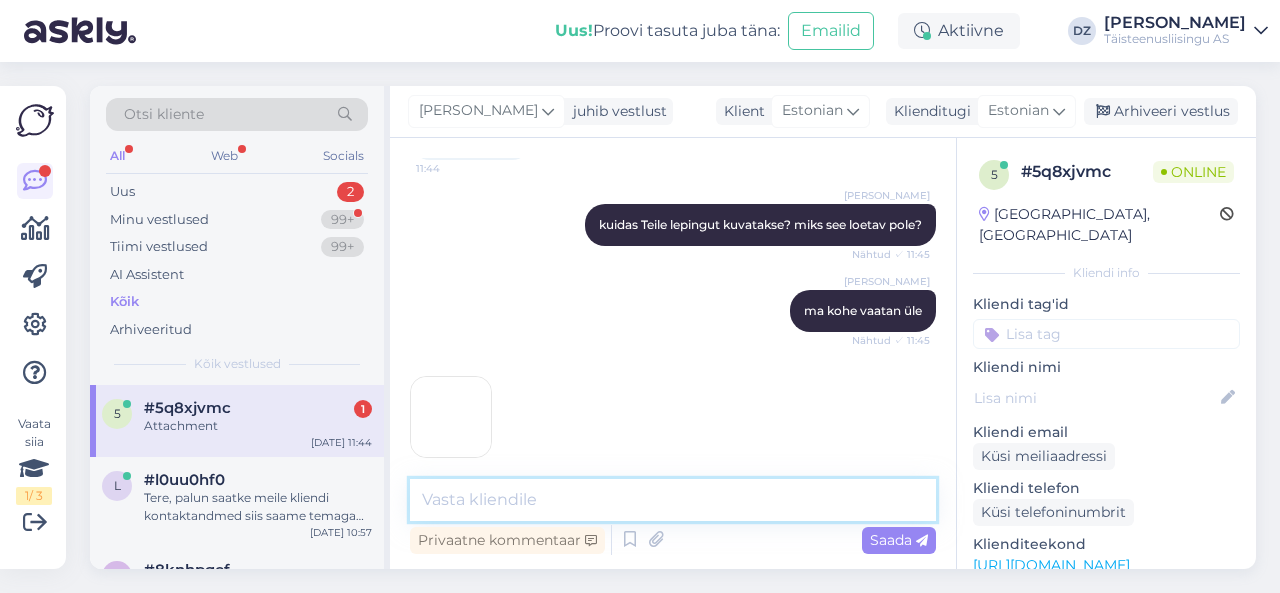 click at bounding box center [673, 500] 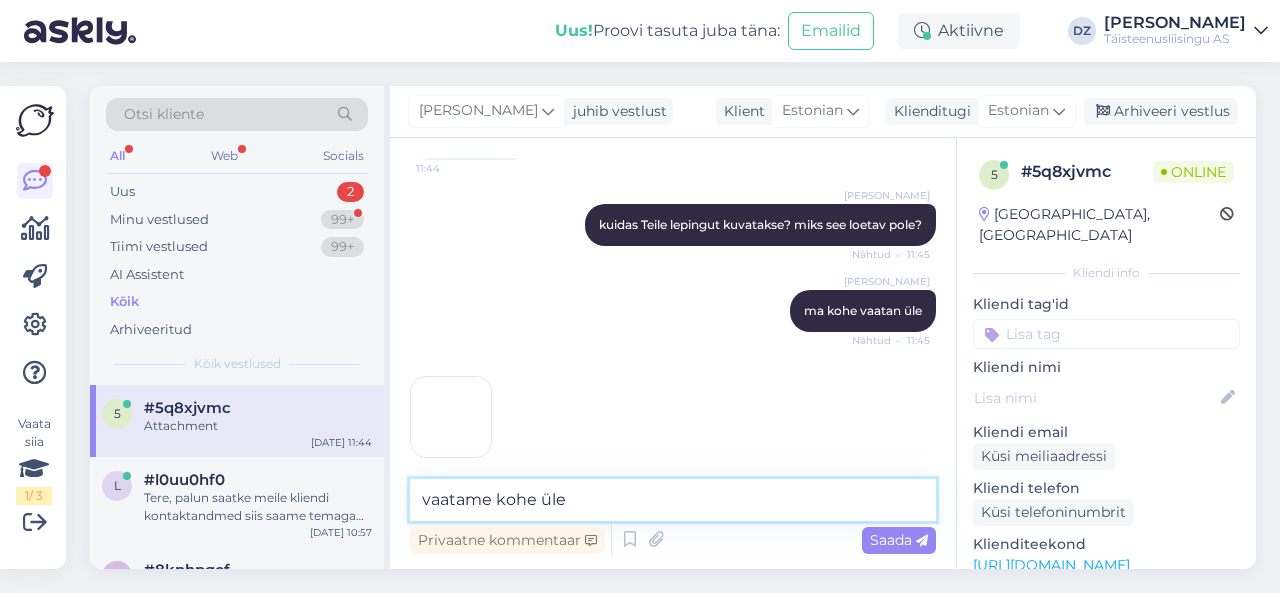 type on "vaatame kohe üle" 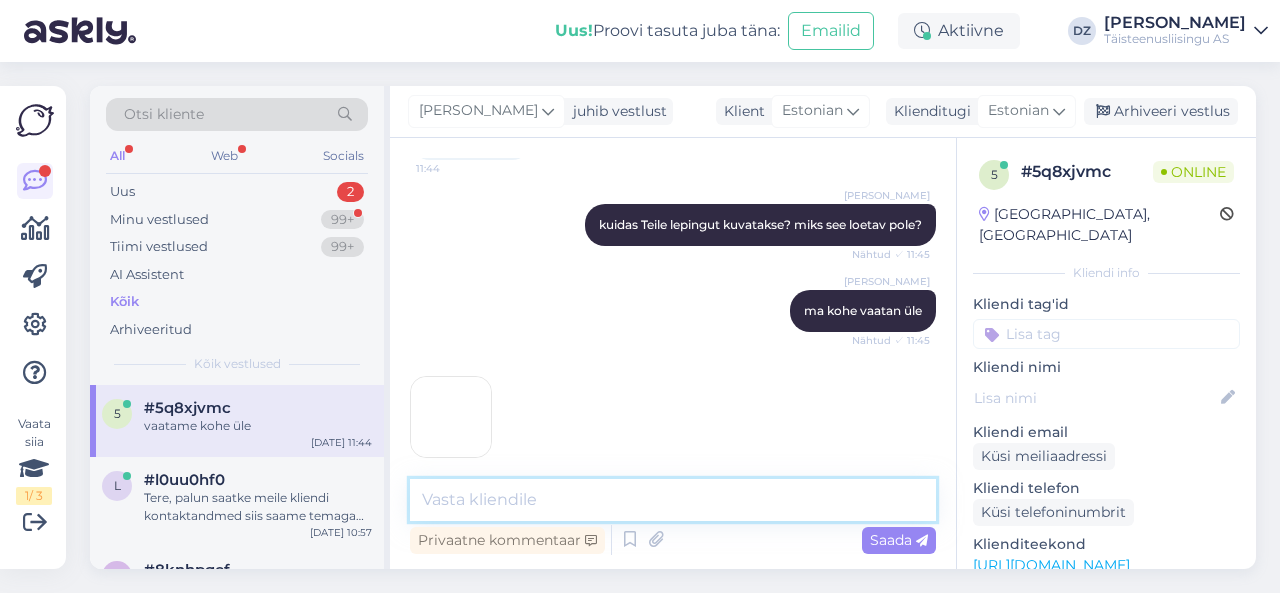 scroll, scrollTop: 820, scrollLeft: 0, axis: vertical 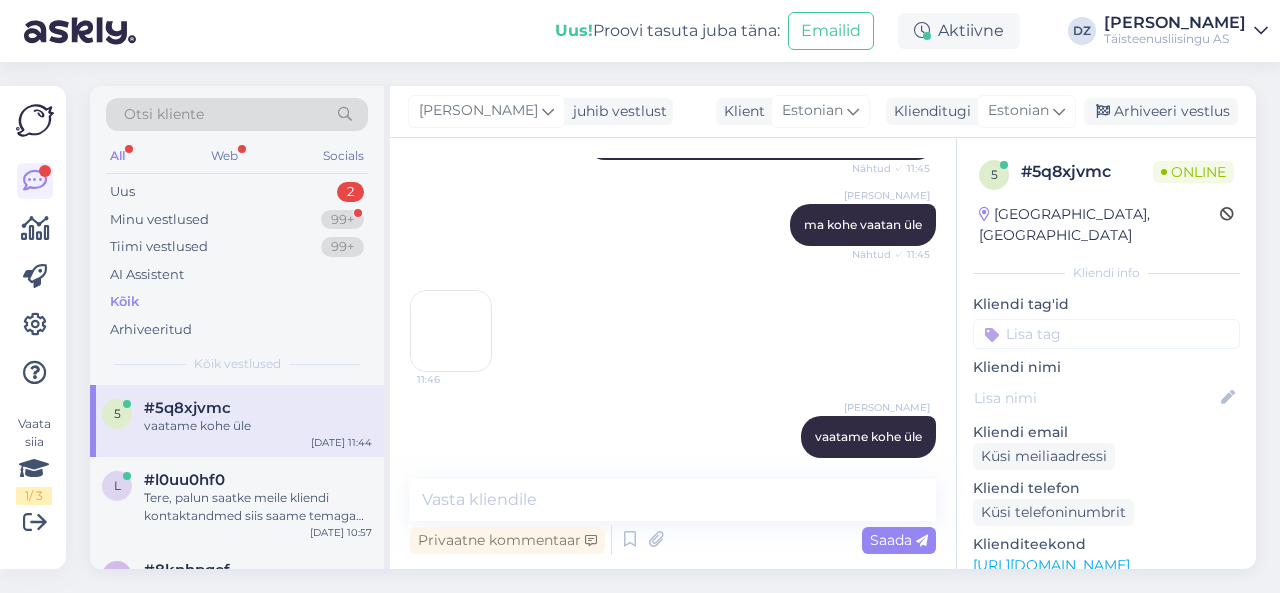click at bounding box center [451, 331] 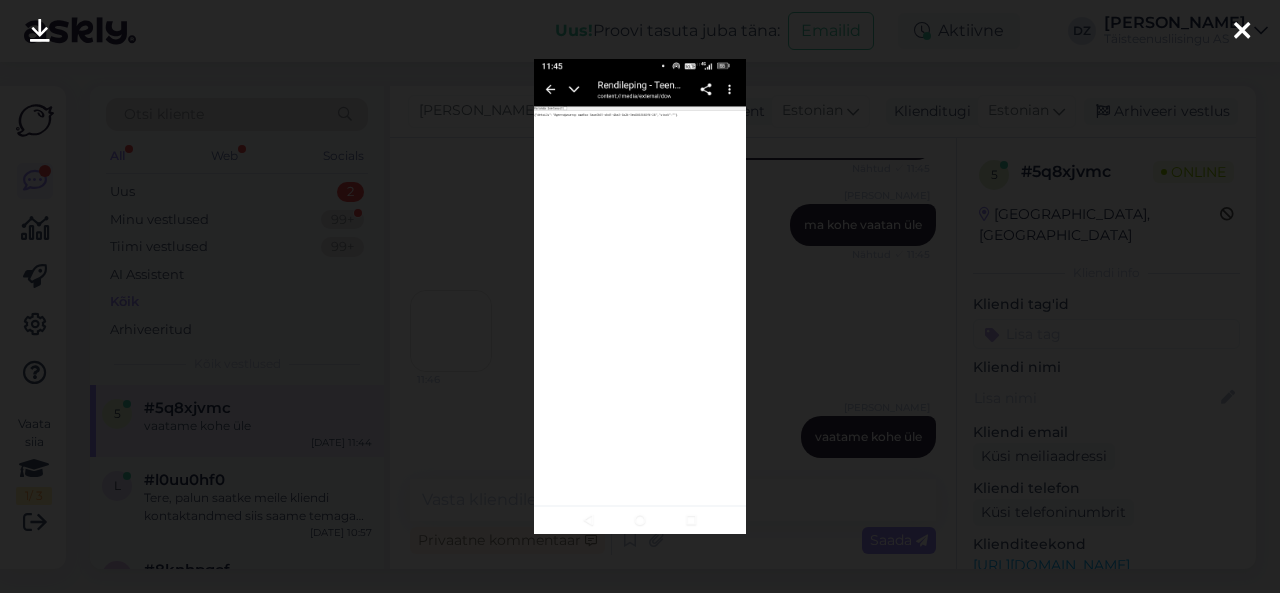 click at bounding box center (640, 296) 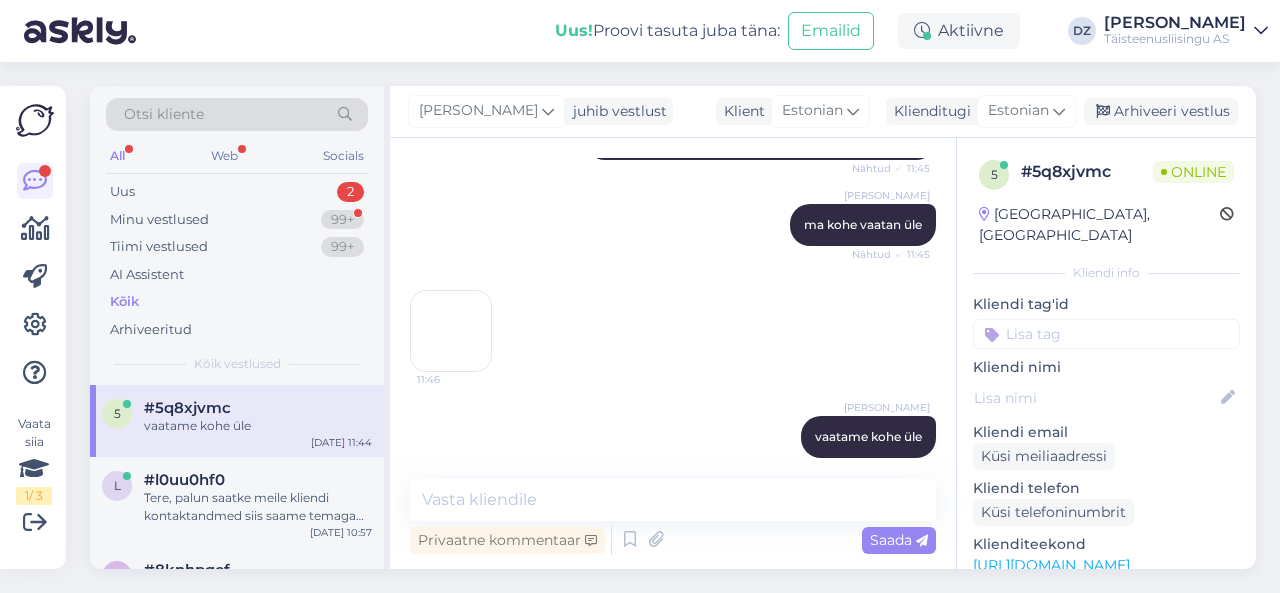 click on "ma kohe vaatan üle" at bounding box center [863, 224] 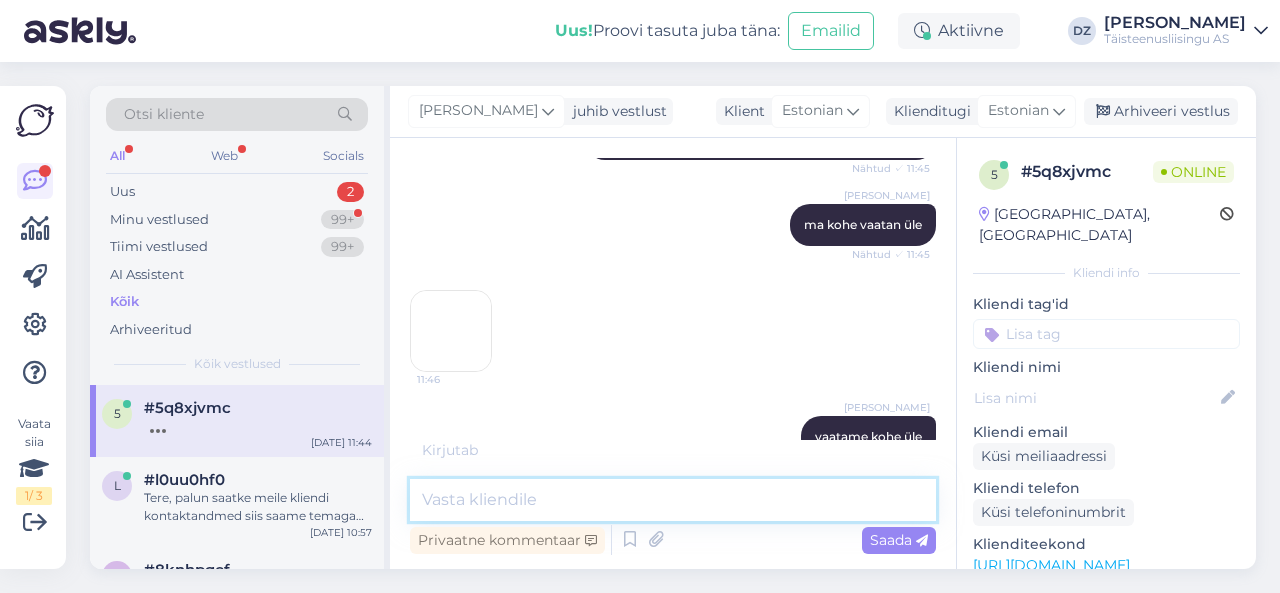 click at bounding box center (673, 500) 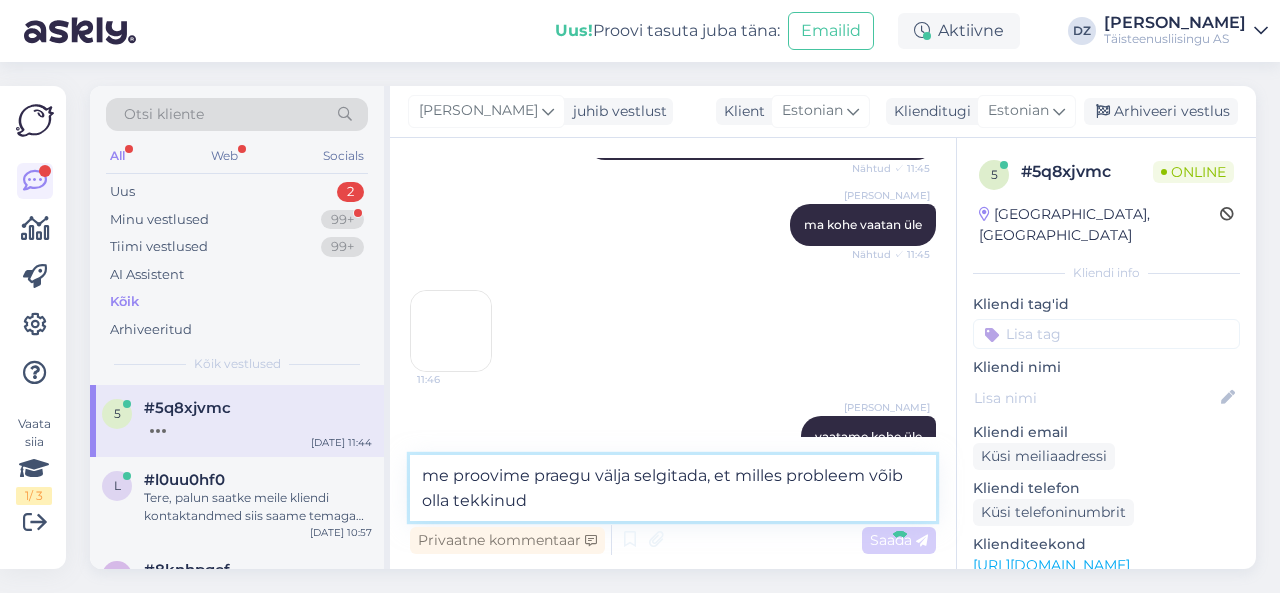type on "me proovime praegu välja selgitada, et milles probleem võib olla tekkinuda" 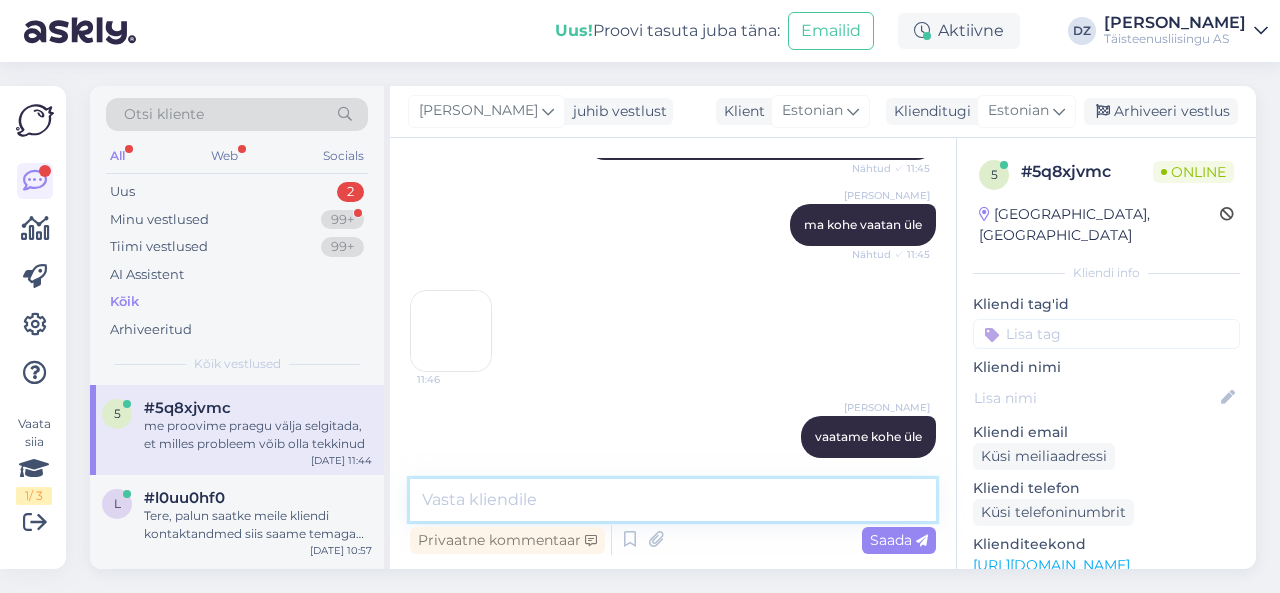 scroll, scrollTop: 924, scrollLeft: 0, axis: vertical 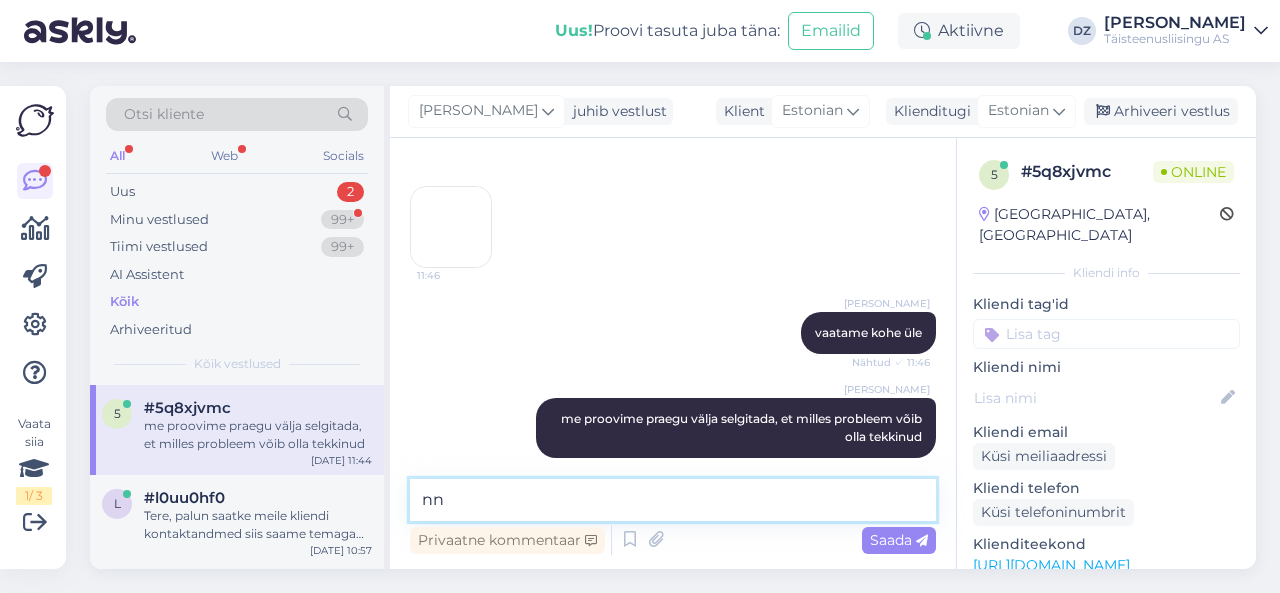 type on "n" 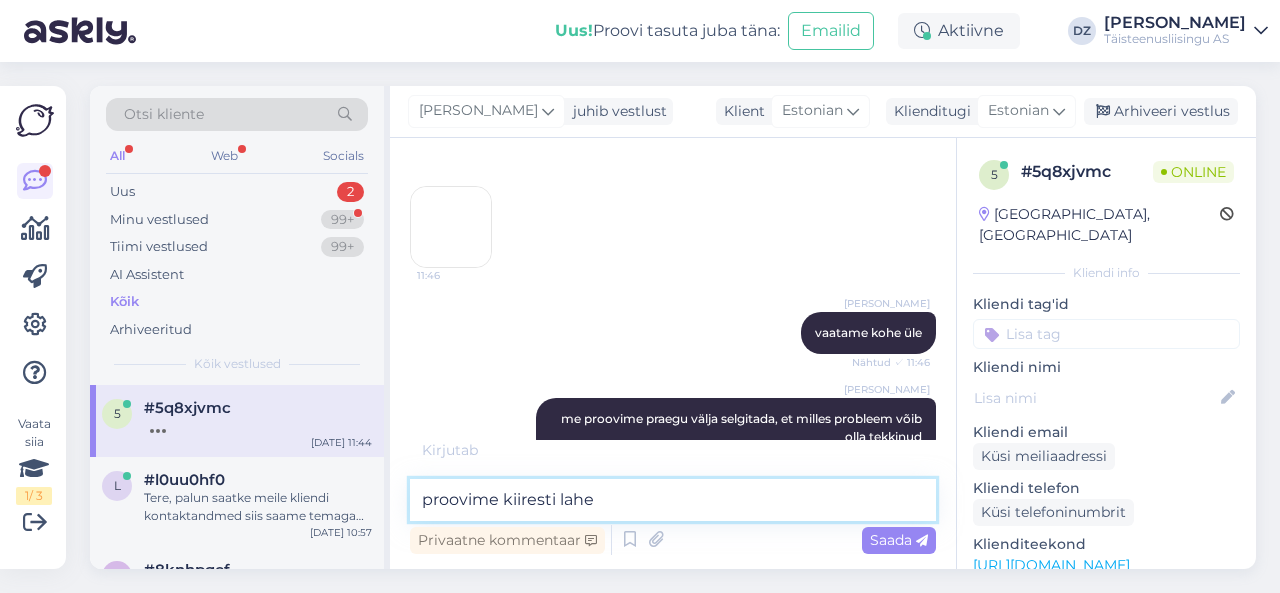 scroll, scrollTop: 944, scrollLeft: 0, axis: vertical 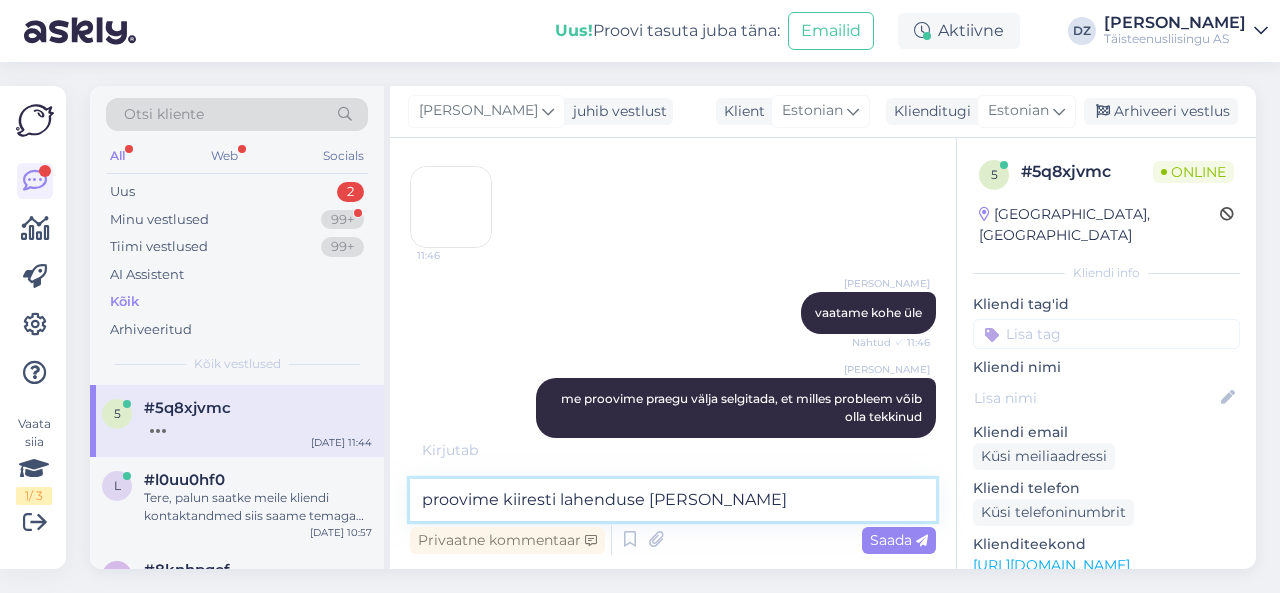 type on "proovime kiiresti lahenduse leida" 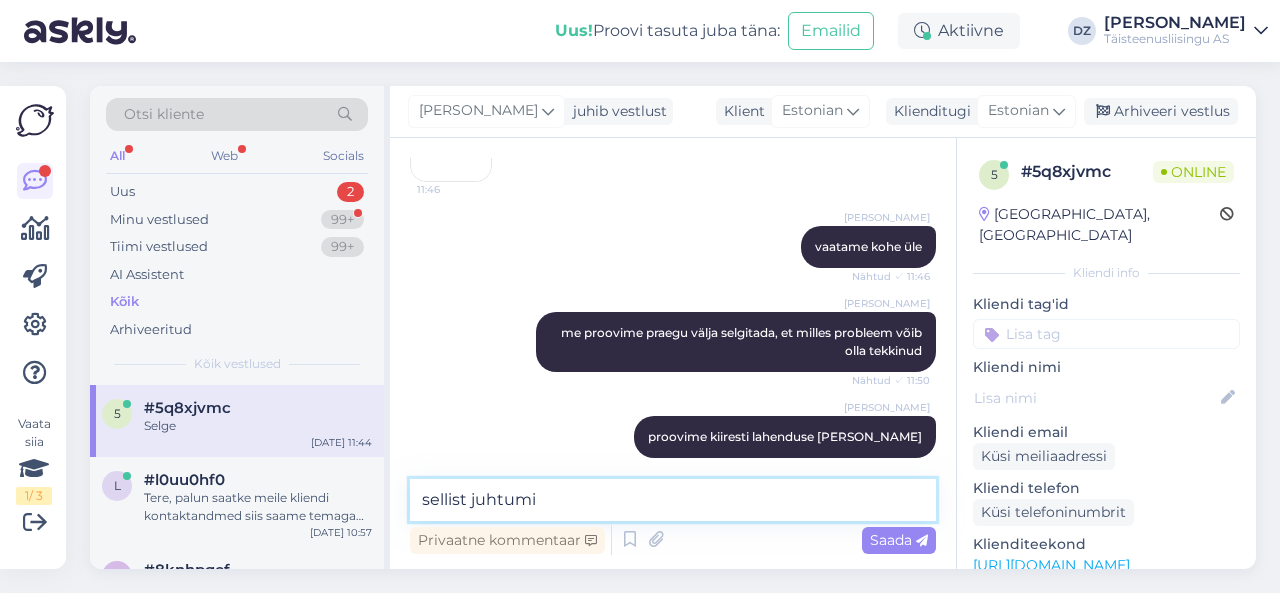scroll, scrollTop: 1096, scrollLeft: 0, axis: vertical 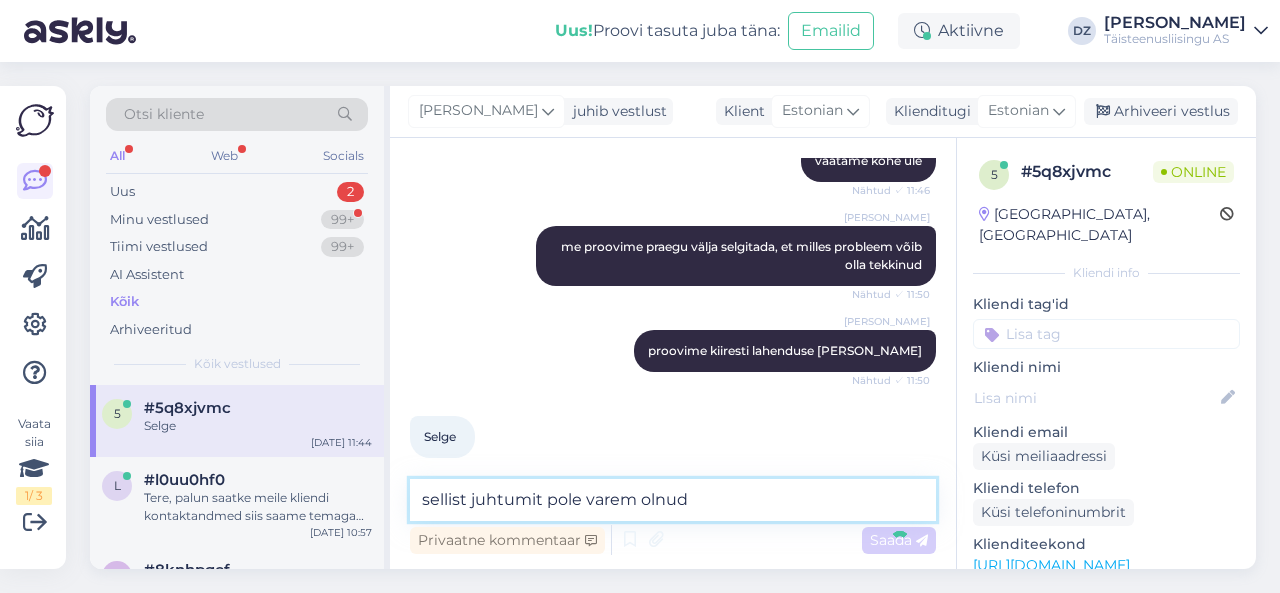 type on "sellist juhtumit pole varem olnuda" 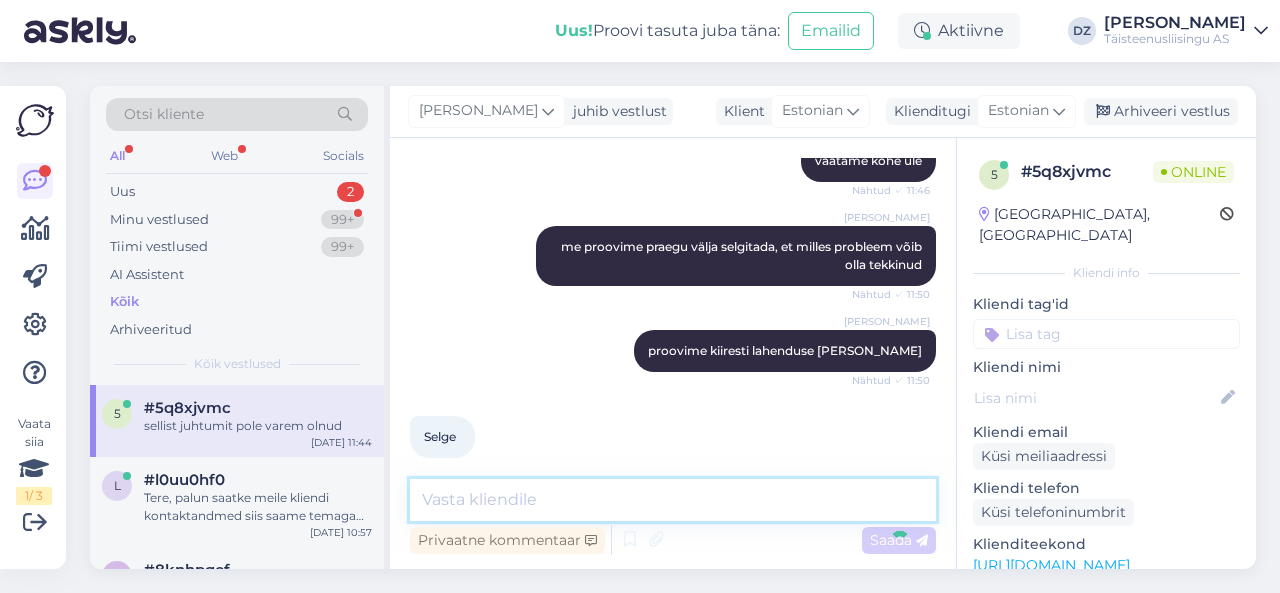 scroll, scrollTop: 1182, scrollLeft: 0, axis: vertical 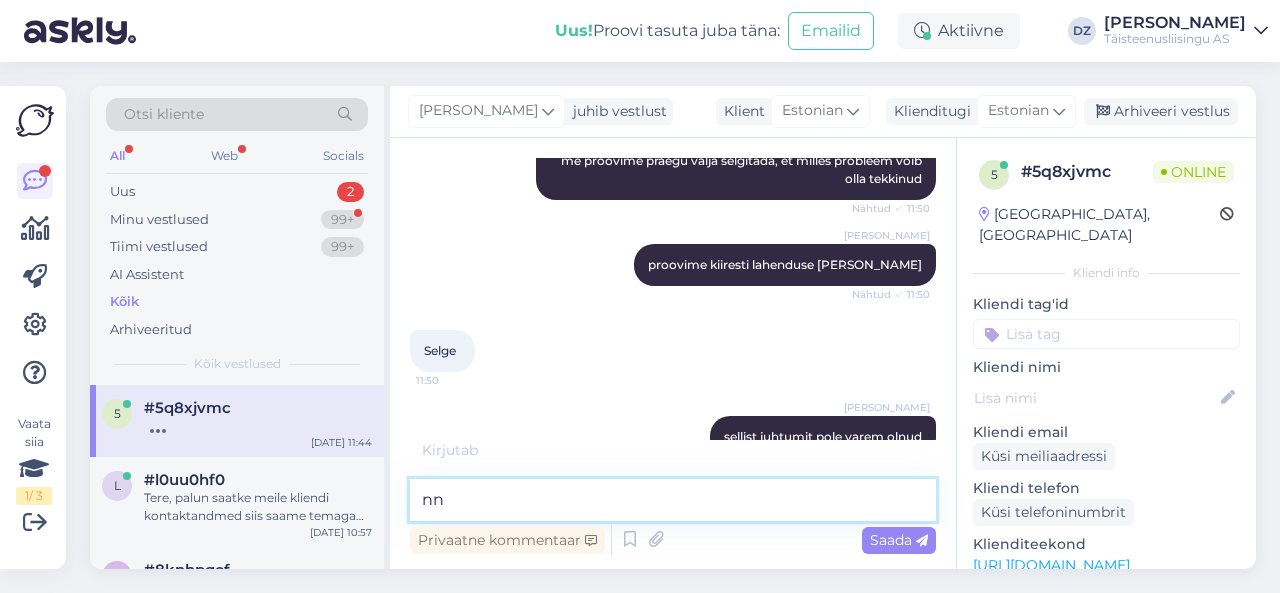 type on "n" 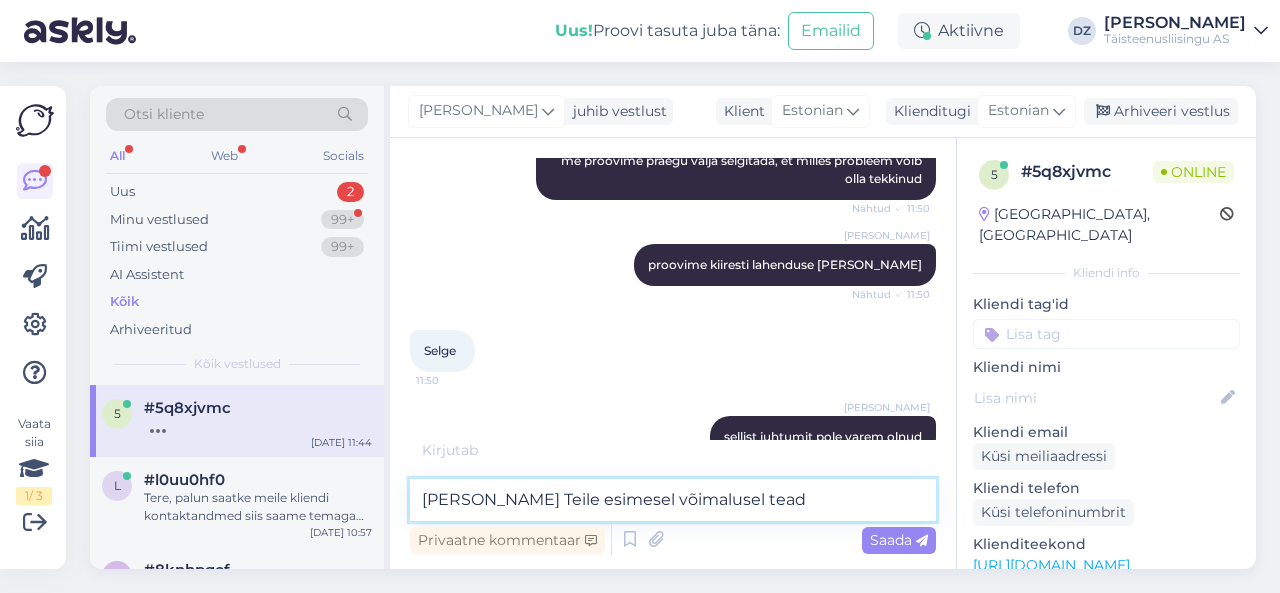 type on "annan Teile esimesel võimalusel teada" 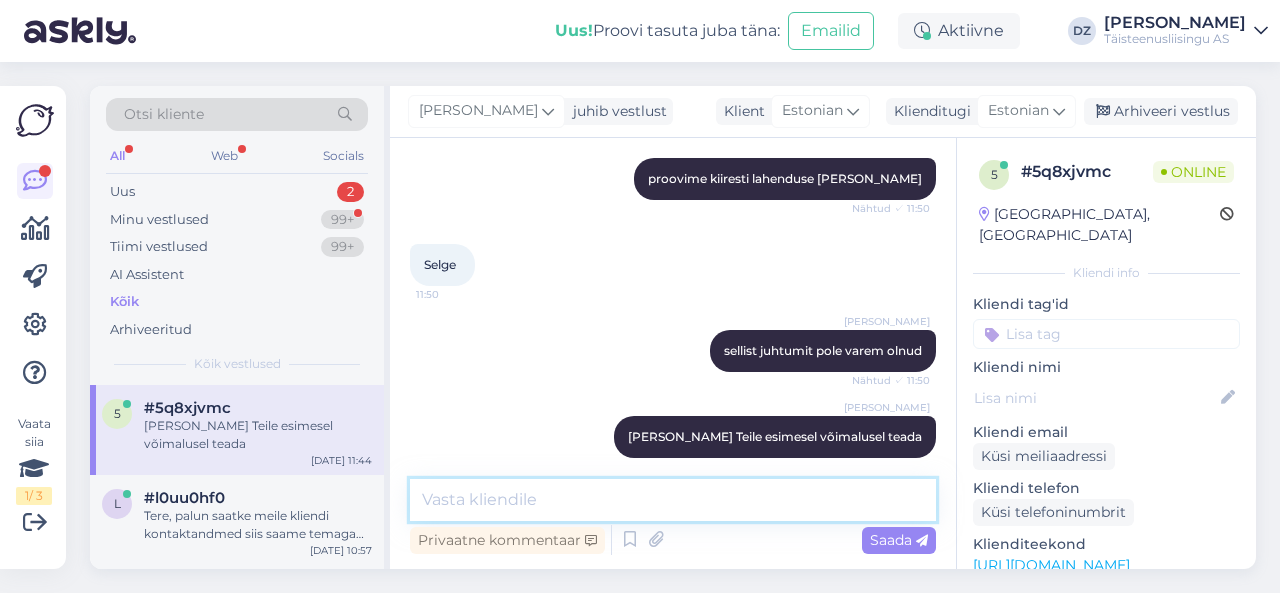 scroll, scrollTop: 1354, scrollLeft: 0, axis: vertical 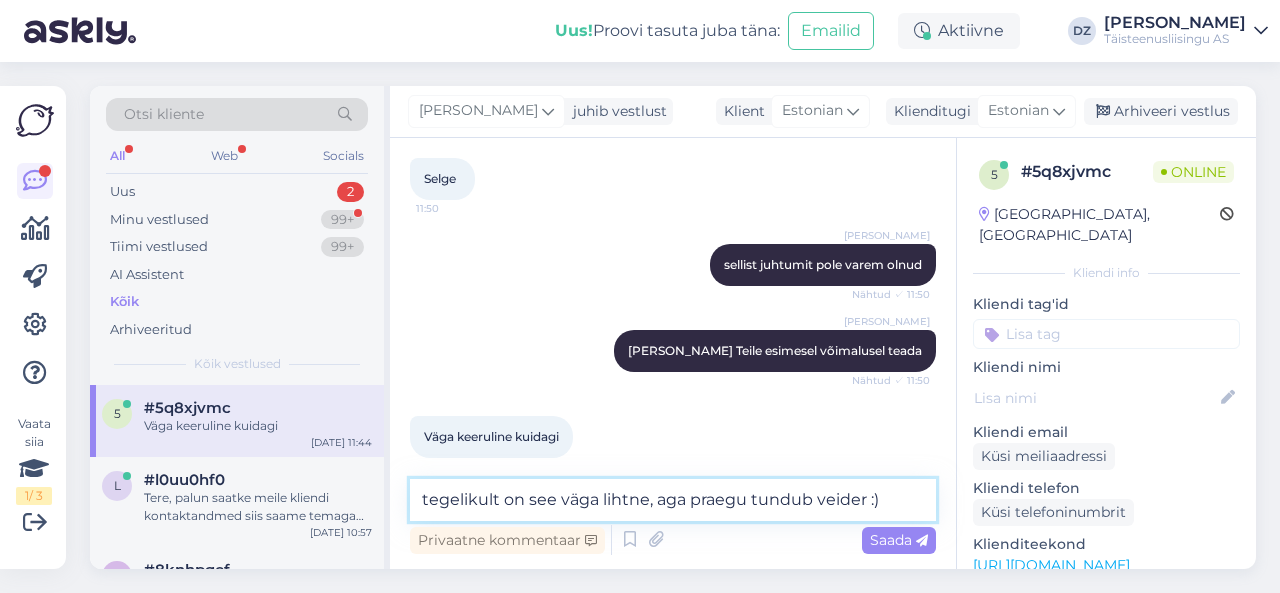 type on "tegelikult on see väga lihtne, aga praegu tundub veider :)" 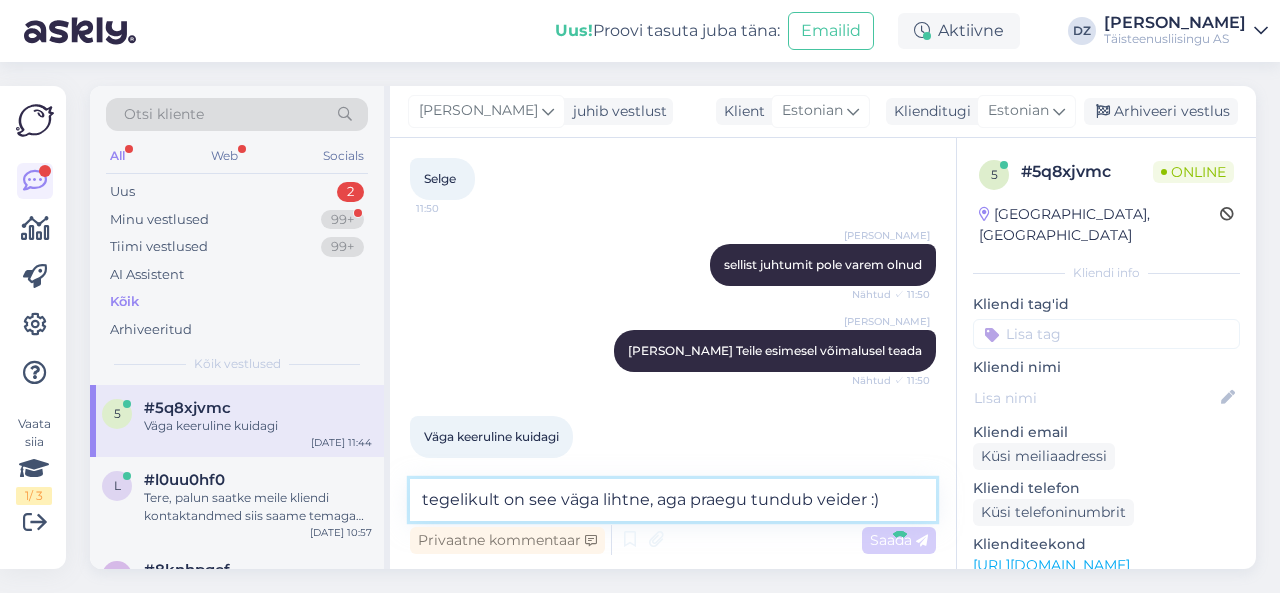 type 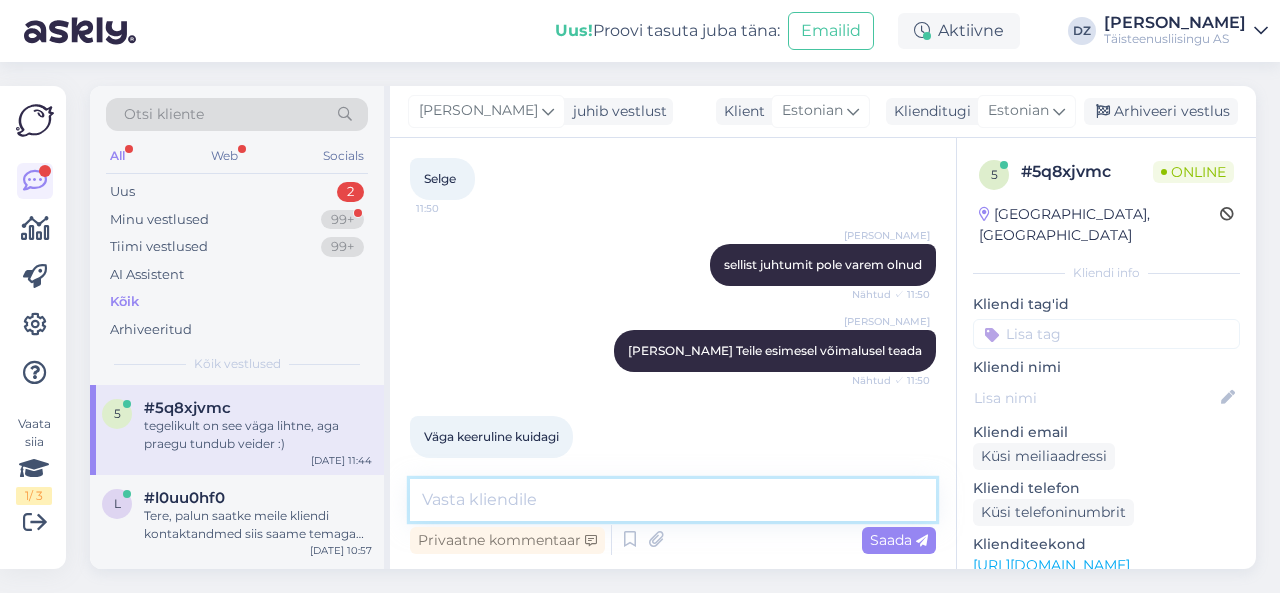 scroll, scrollTop: 1440, scrollLeft: 0, axis: vertical 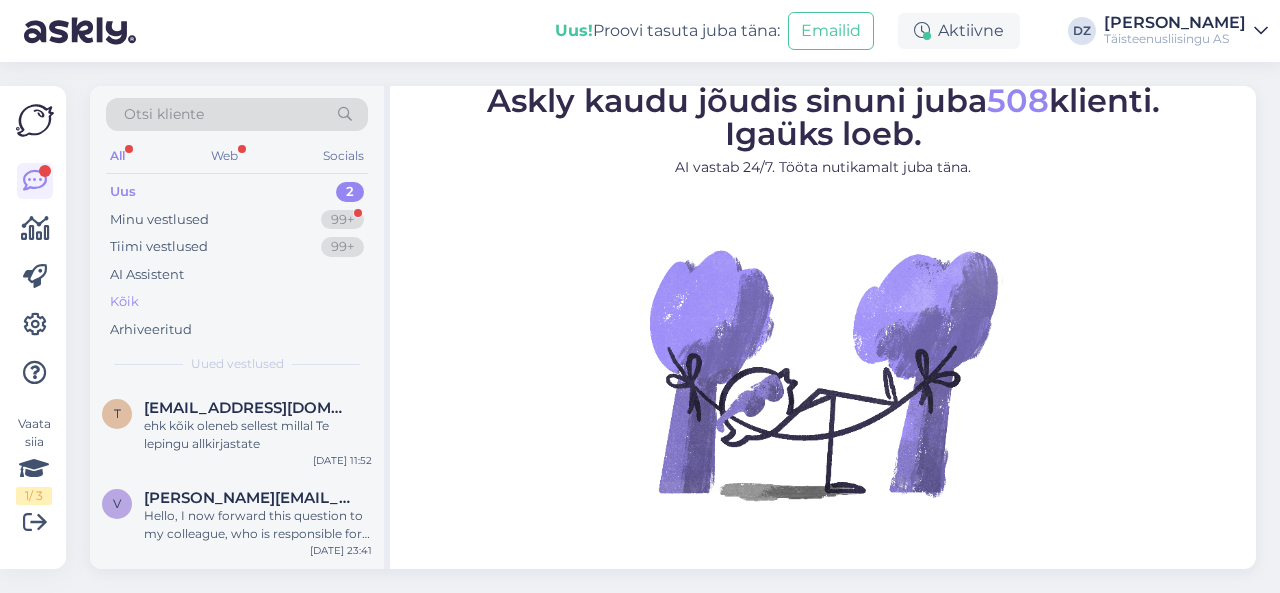 click on "Kõik" at bounding box center [237, 302] 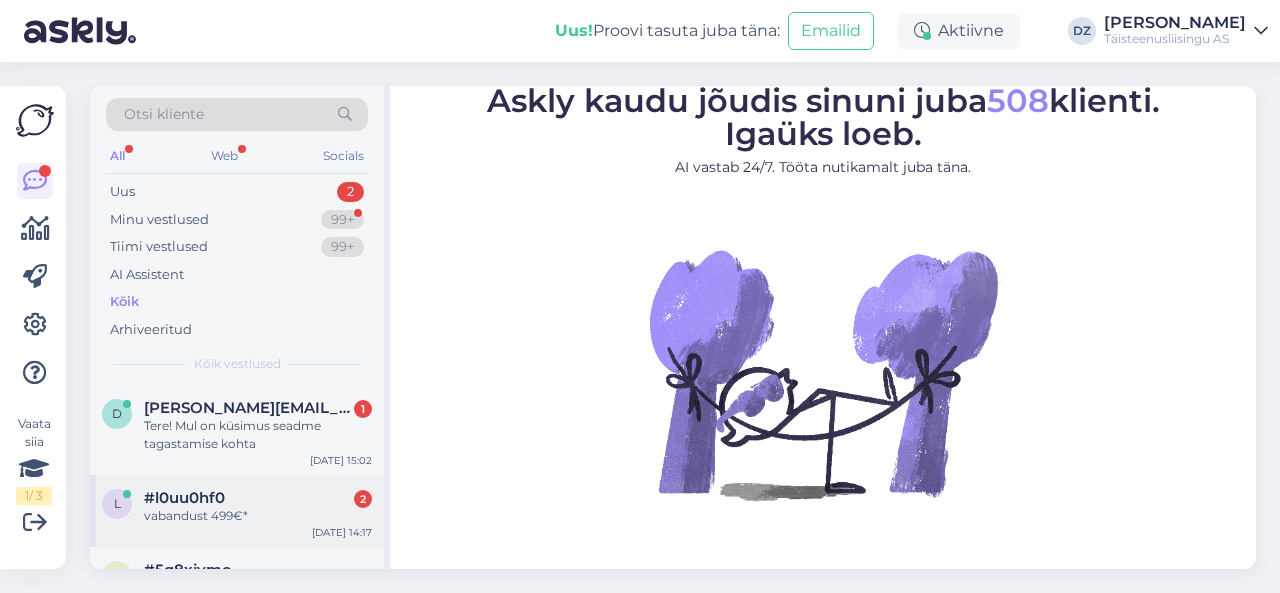 click on "#l0uu0hf0 2" at bounding box center [258, 498] 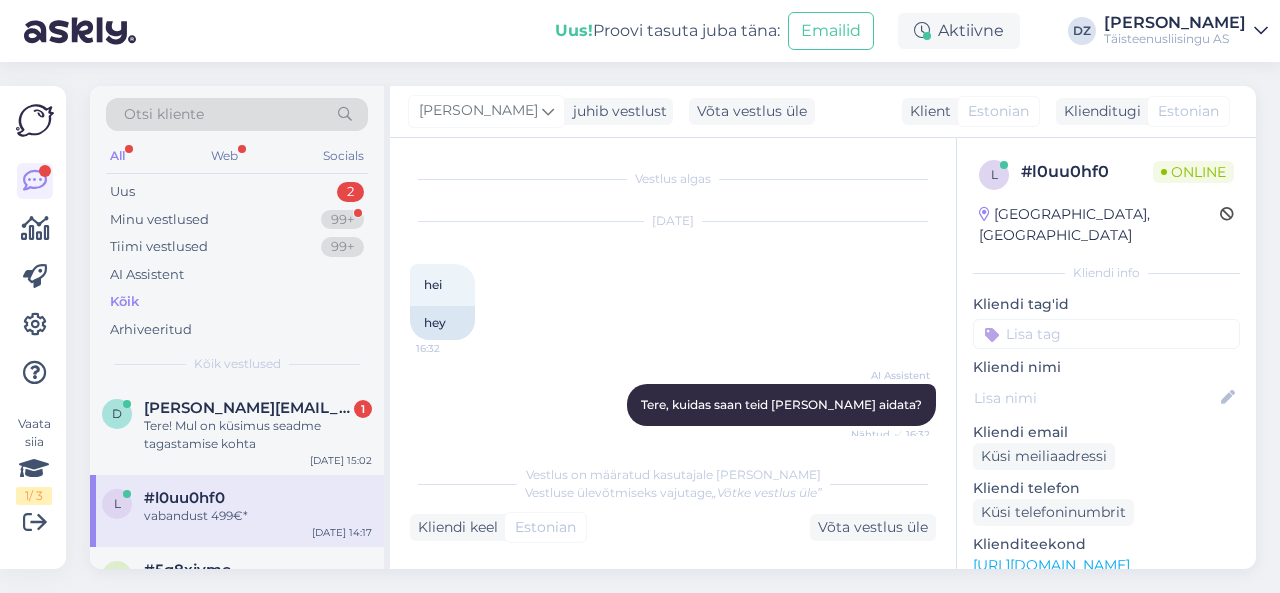 scroll, scrollTop: 1903, scrollLeft: 0, axis: vertical 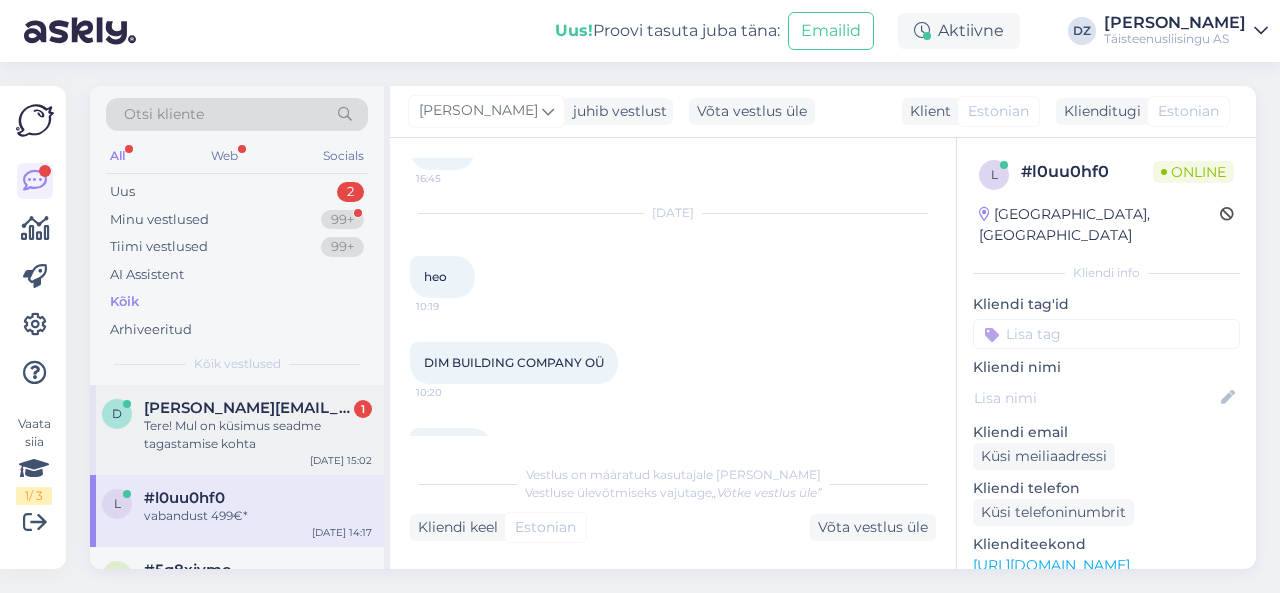 click on "Tere! Mul on küsimus seadme tagastamise kohta" at bounding box center (258, 435) 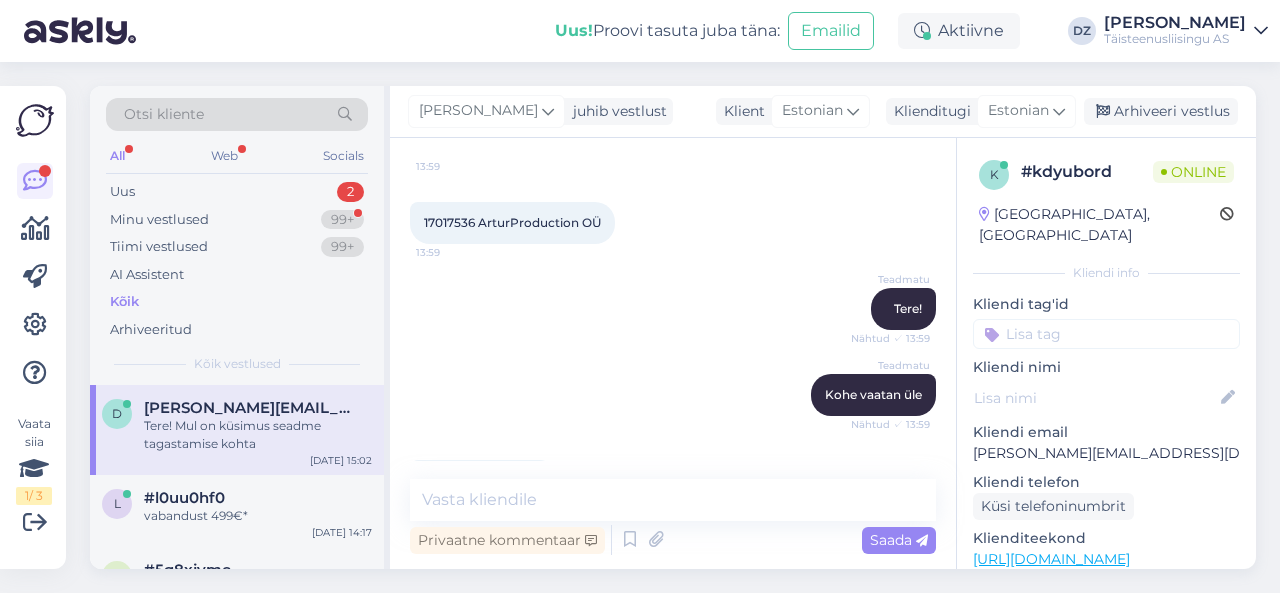scroll, scrollTop: 4362, scrollLeft: 0, axis: vertical 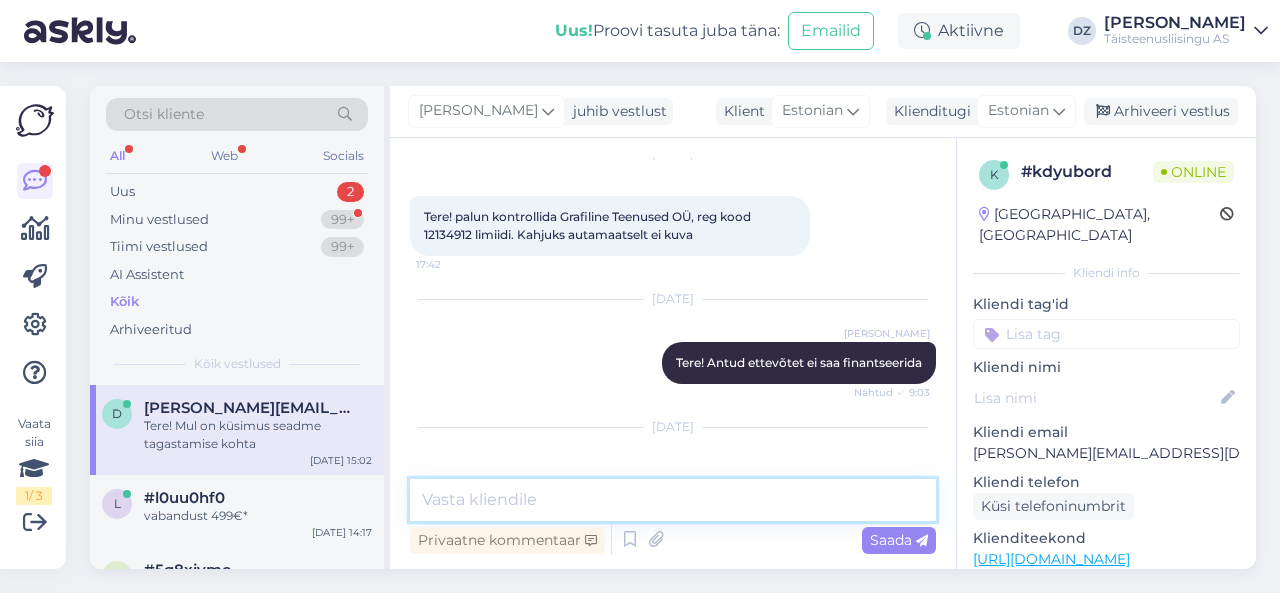 click at bounding box center [673, 500] 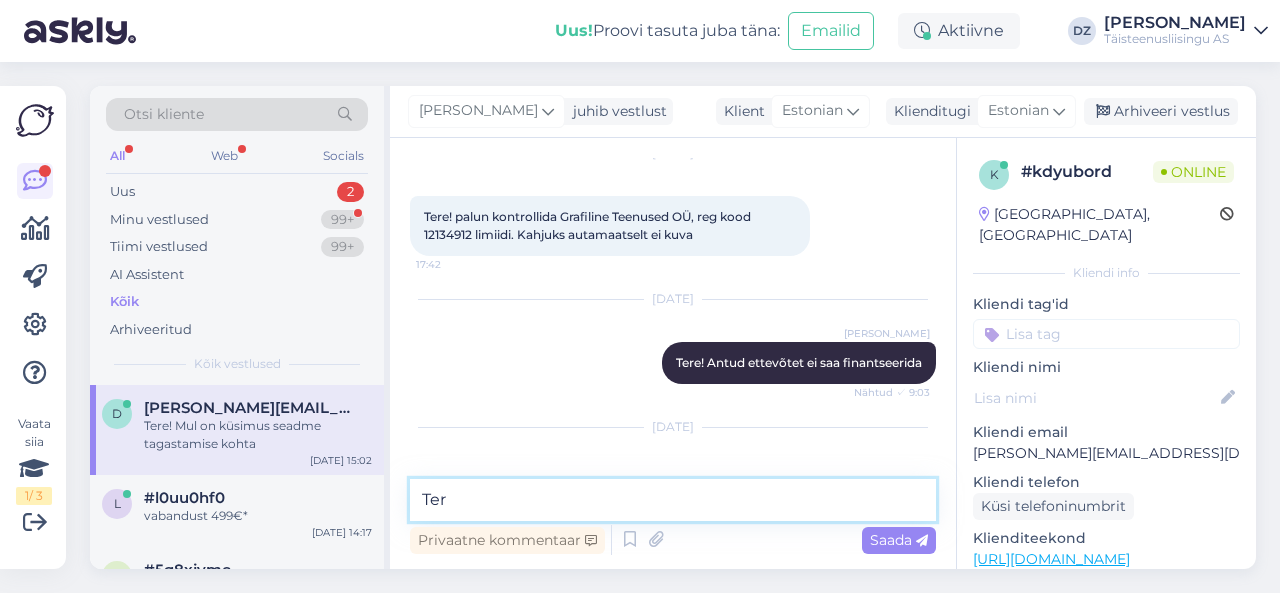 type on "Tere" 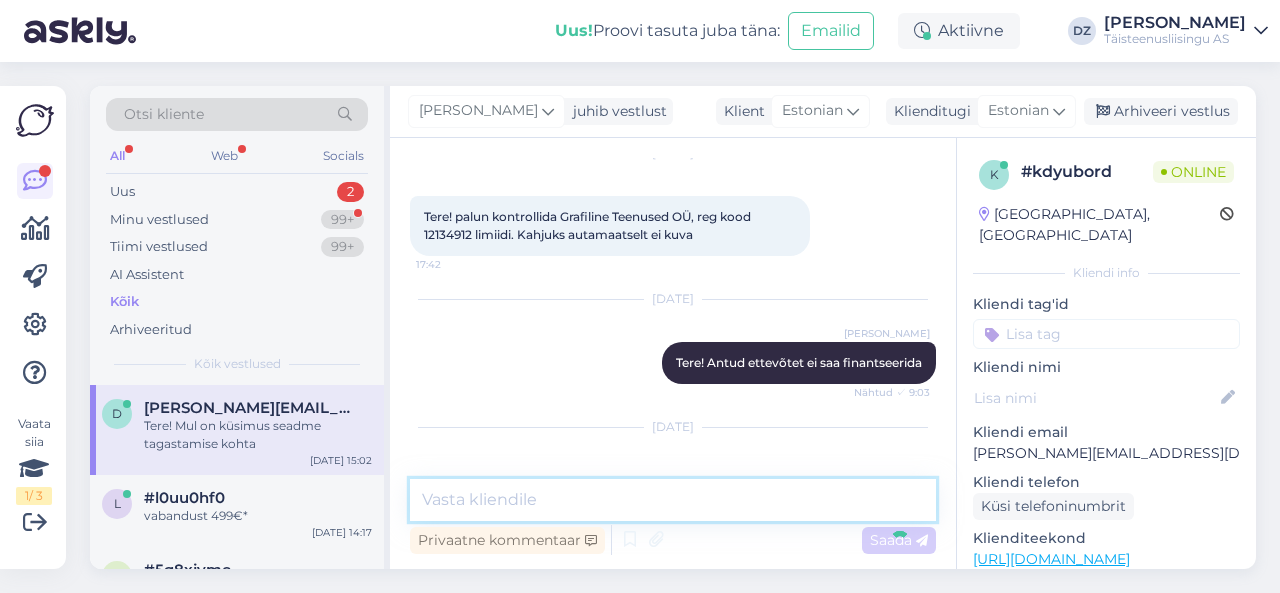 scroll, scrollTop: 4448, scrollLeft: 0, axis: vertical 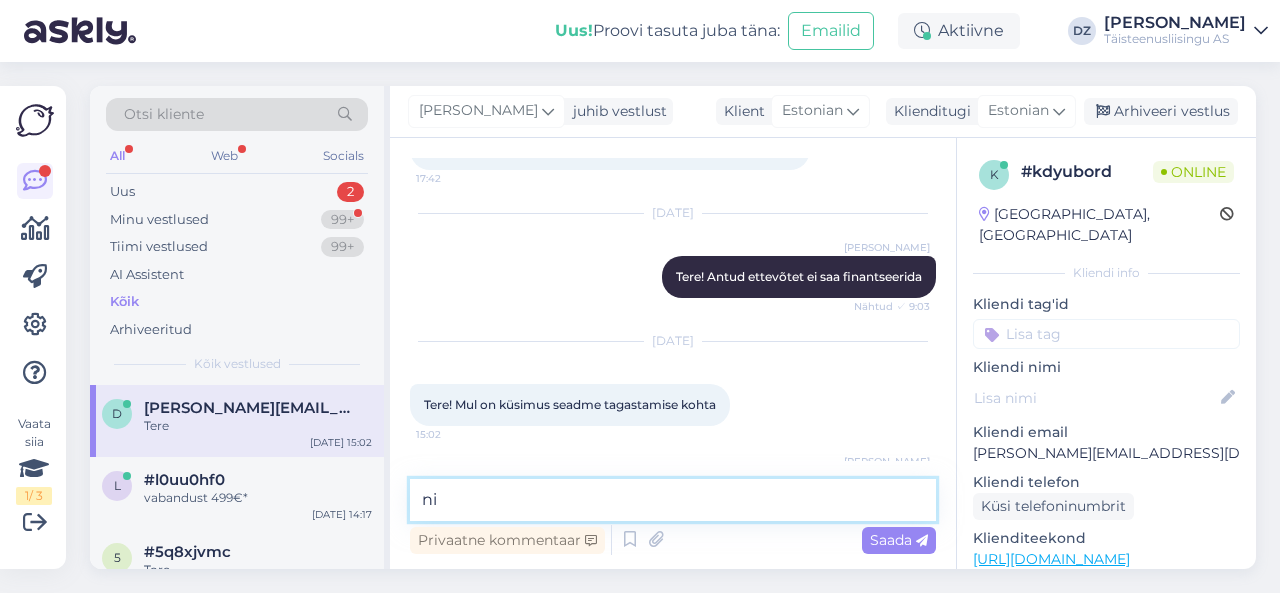 type on "n" 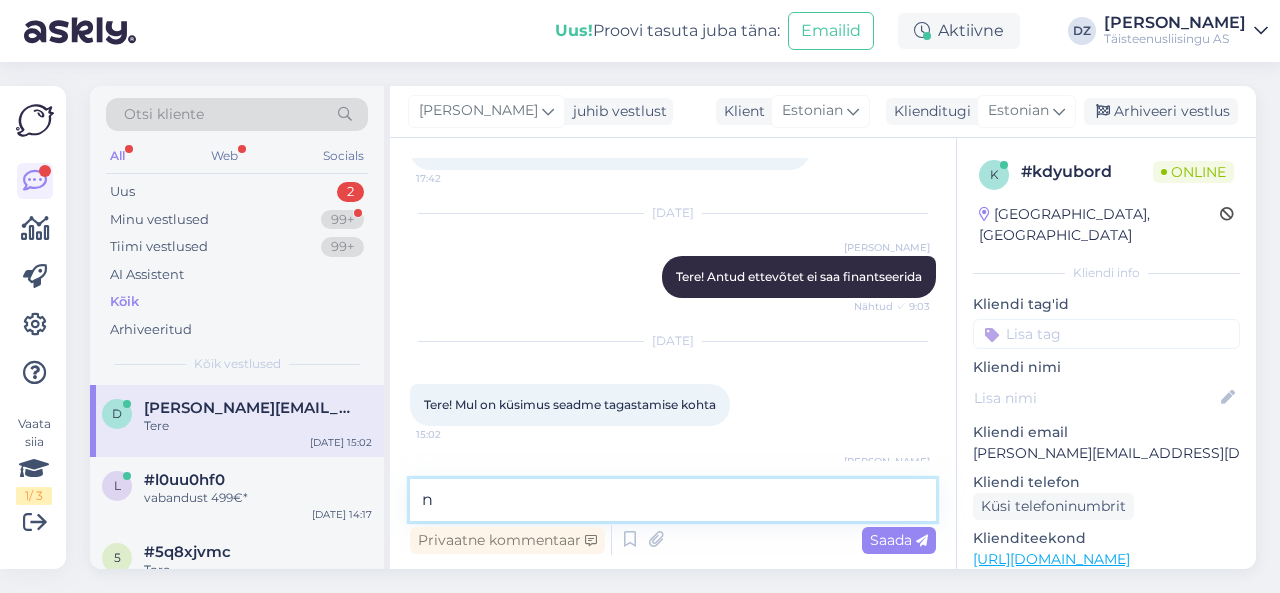 type 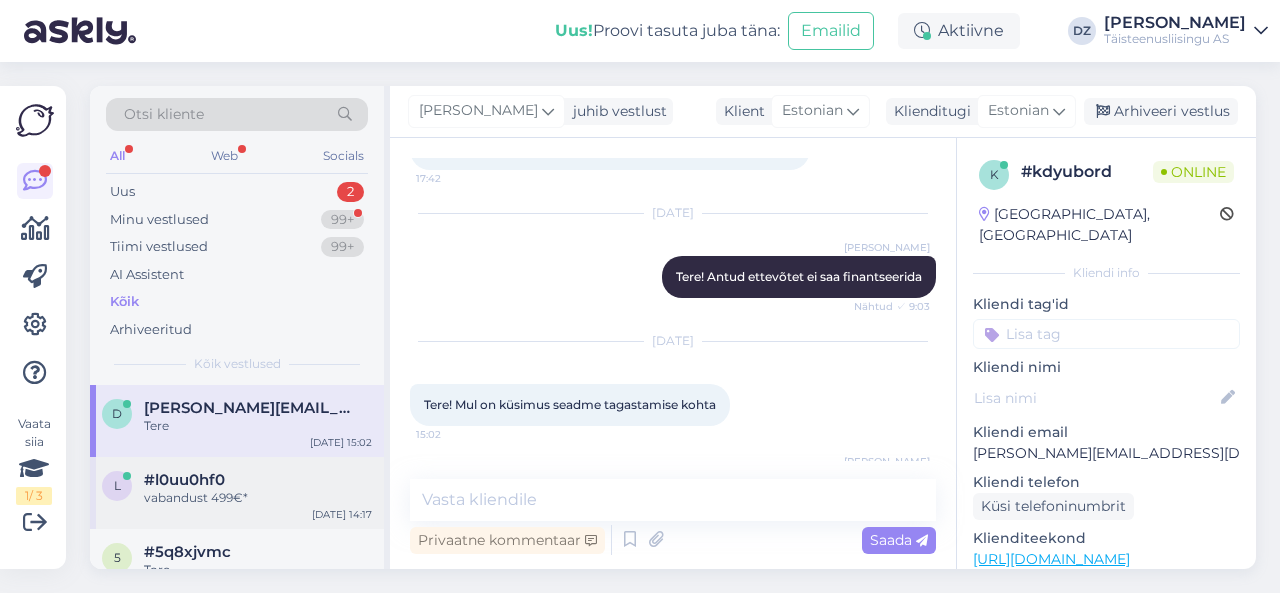 click on "#l0uu0hf0" at bounding box center (258, 480) 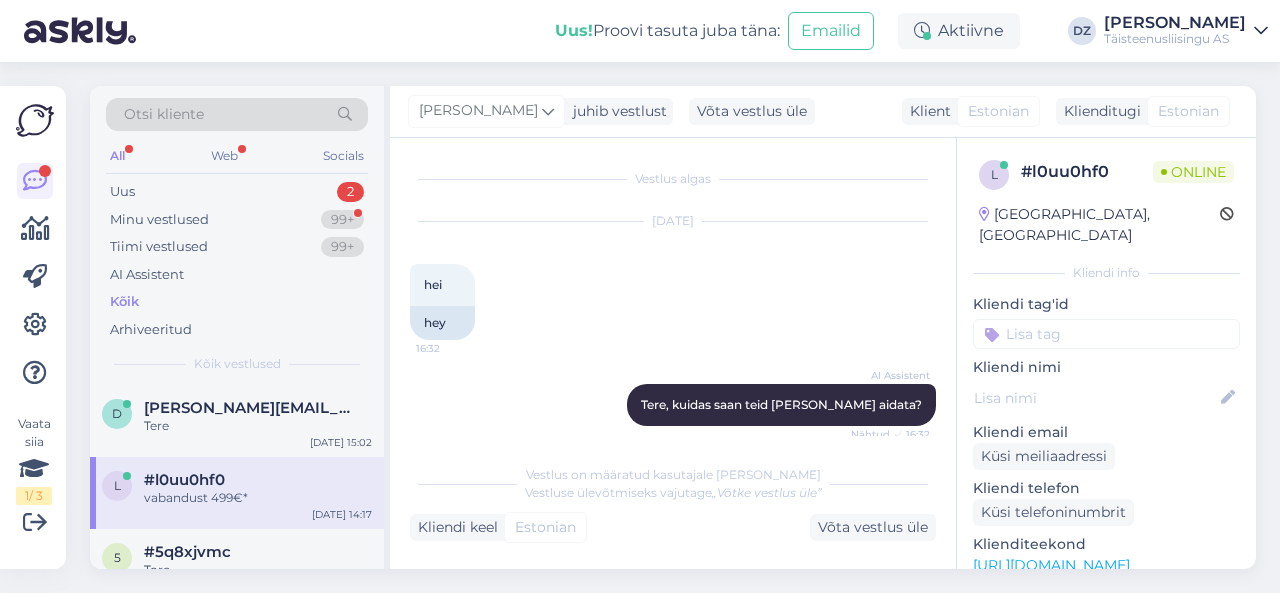 scroll, scrollTop: 1903, scrollLeft: 0, axis: vertical 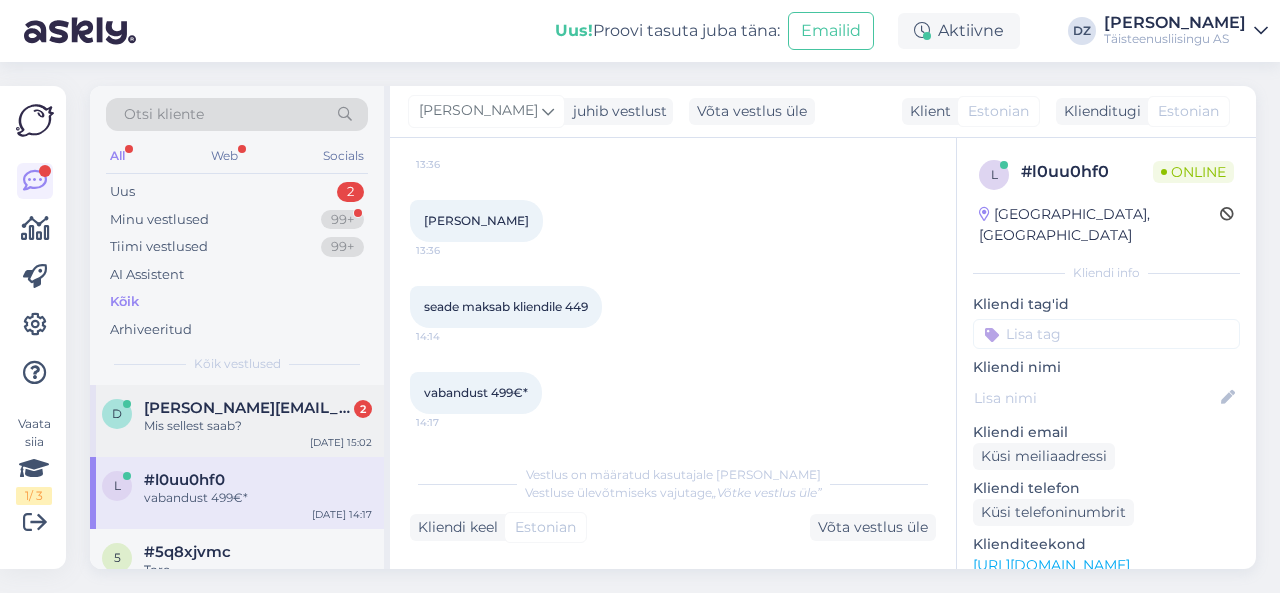 click on "[PERSON_NAME][EMAIL_ADDRESS][DOMAIN_NAME]" at bounding box center [248, 408] 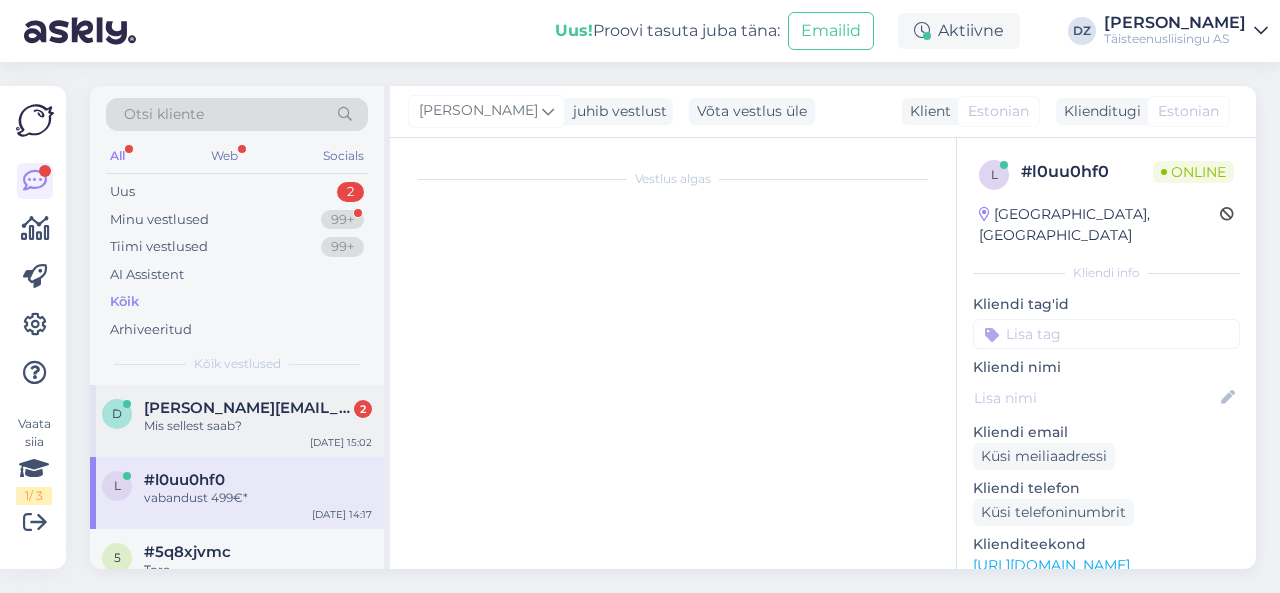 scroll, scrollTop: 4538, scrollLeft: 0, axis: vertical 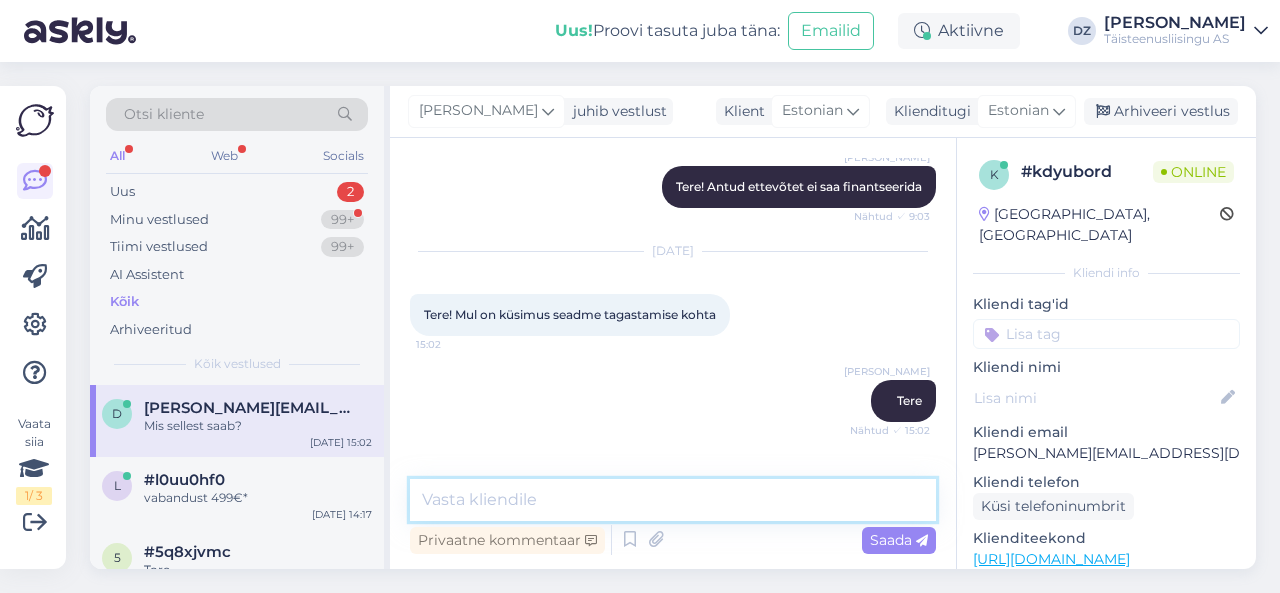 click at bounding box center [673, 500] 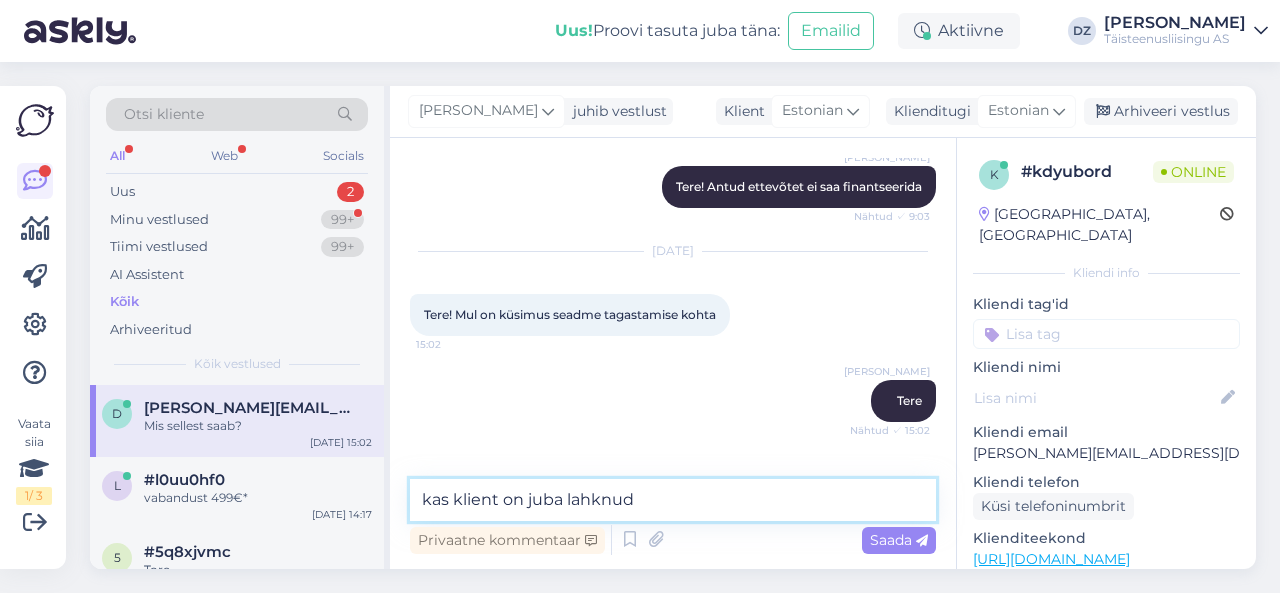 type on "kas klient on juba lahknud?" 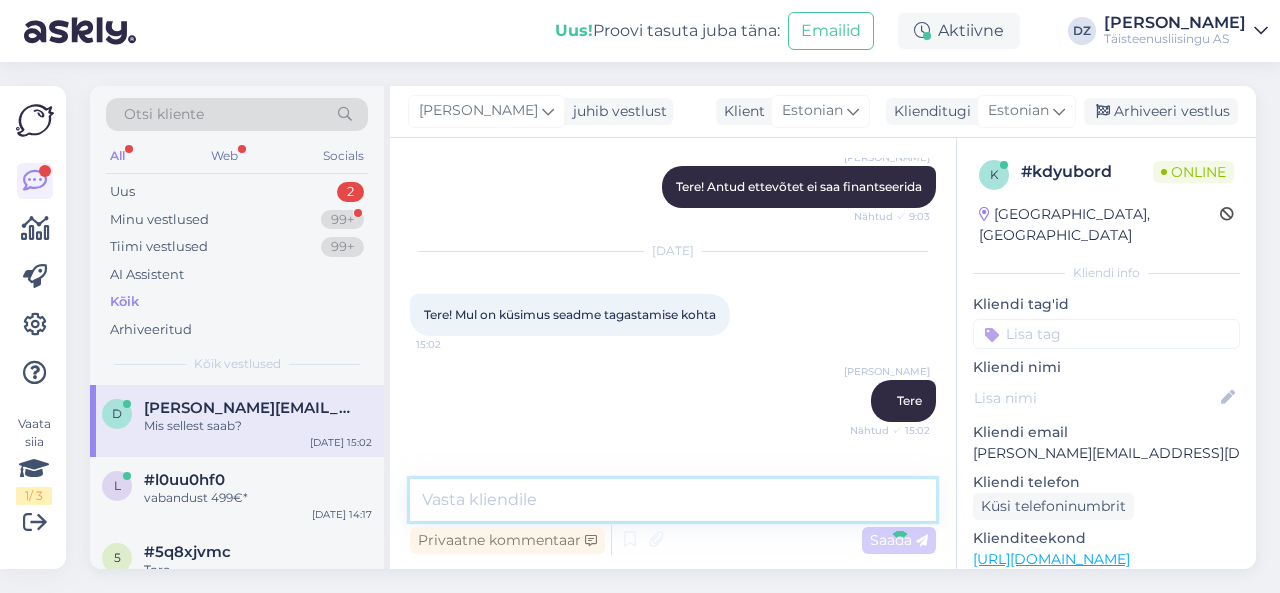 scroll, scrollTop: 4742, scrollLeft: 0, axis: vertical 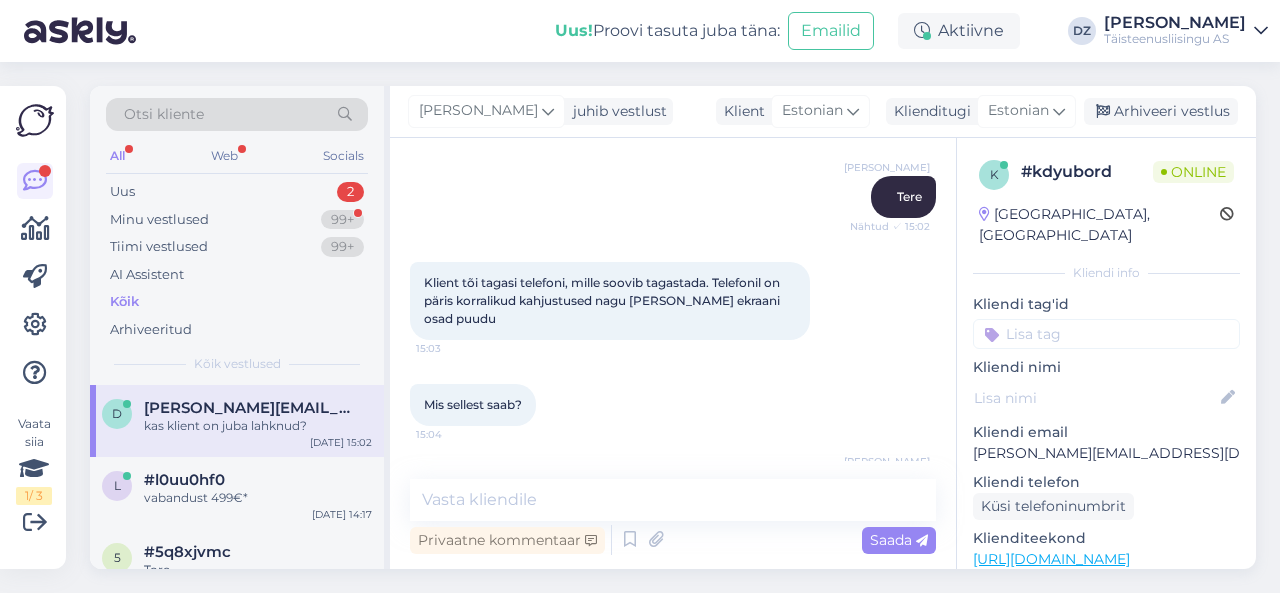 click on "Klient tõi tagasi telefoni, mille soovib tagastada. Telefonil on päris korralikud kahjustused nagu [PERSON_NAME] ekraani osad puudu" at bounding box center (603, 300) 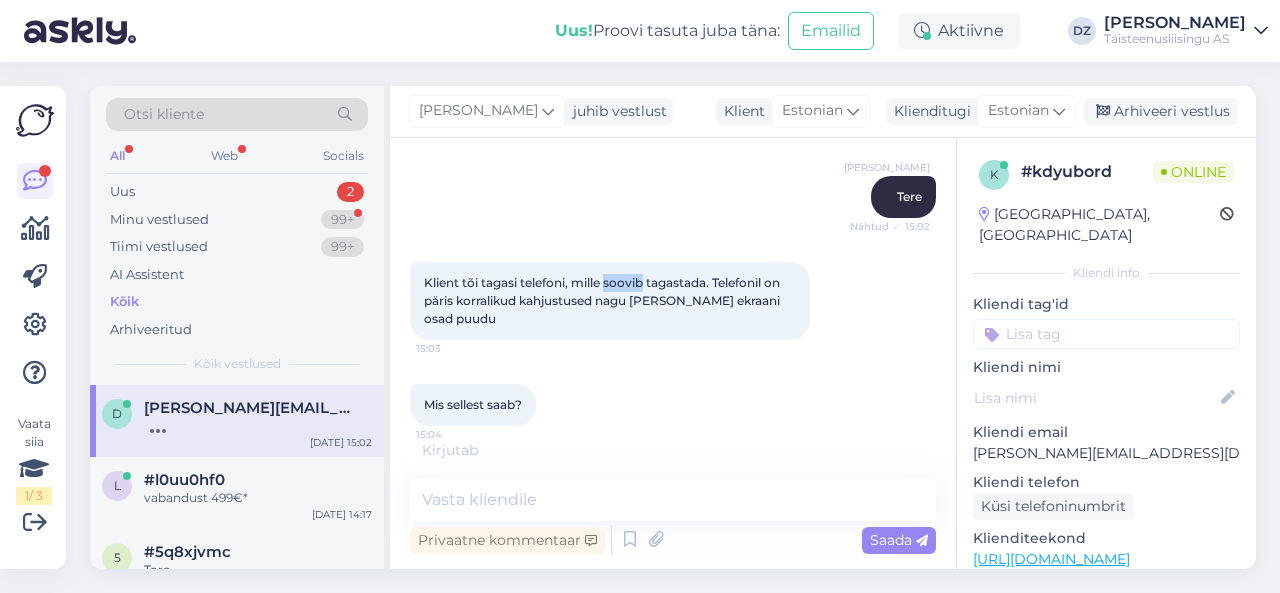 click on "Klient tõi tagasi telefoni, mille soovib tagastada. Telefonil on päris korralikud kahjustused nagu [PERSON_NAME] ekraani osad puudu" at bounding box center (603, 300) 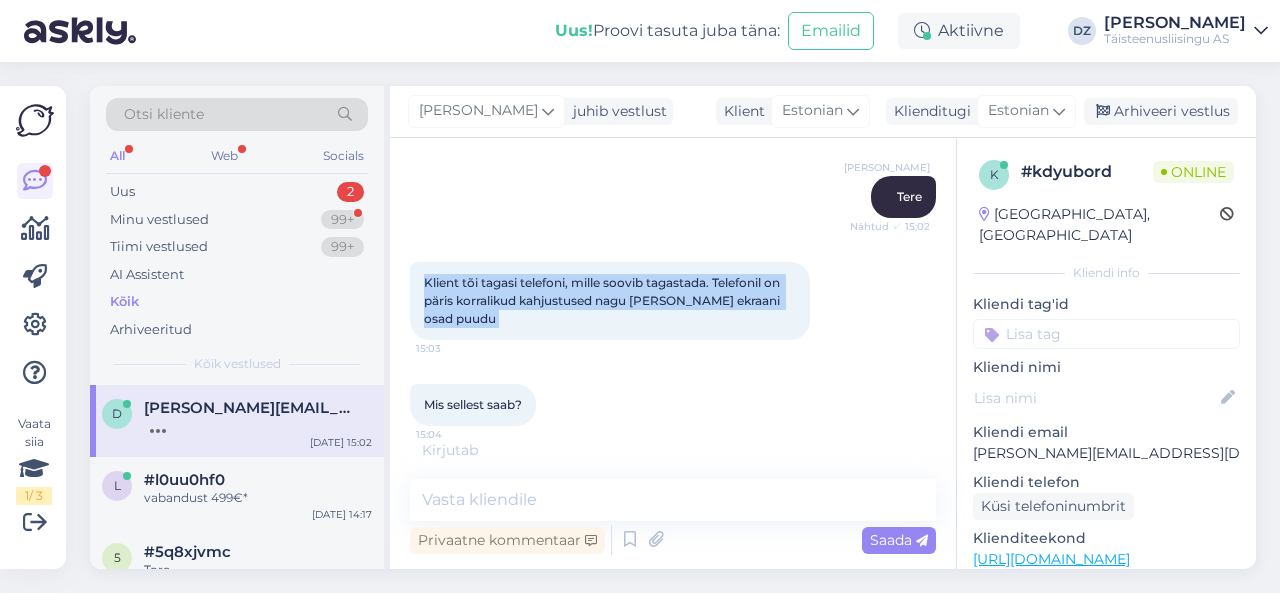 click on "Klient tõi tagasi telefoni, mille soovib tagastada. Telefonil on päris korralikud kahjustused nagu [PERSON_NAME] ekraani osad puudu" at bounding box center (603, 300) 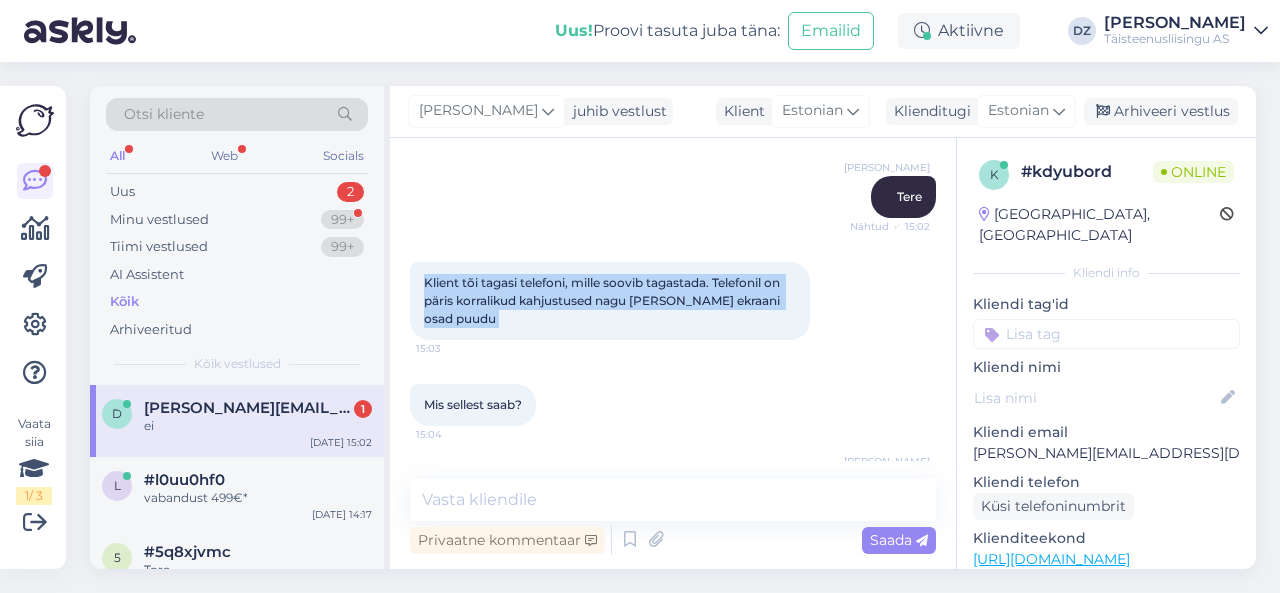 scroll, scrollTop: 4828, scrollLeft: 0, axis: vertical 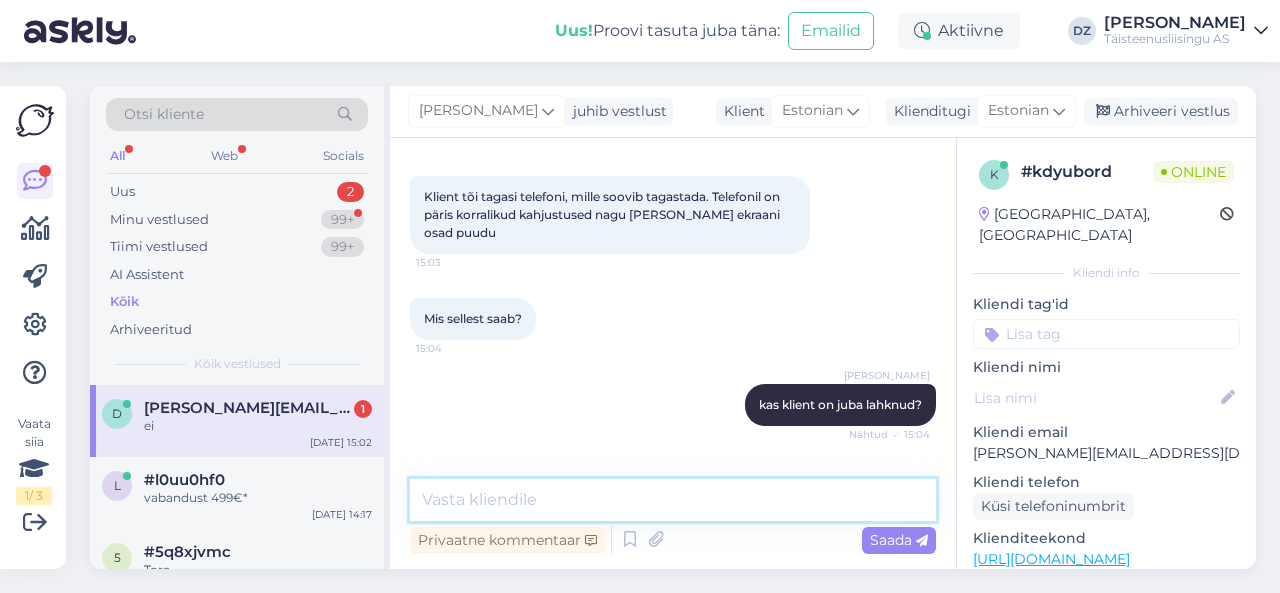click at bounding box center (673, 500) 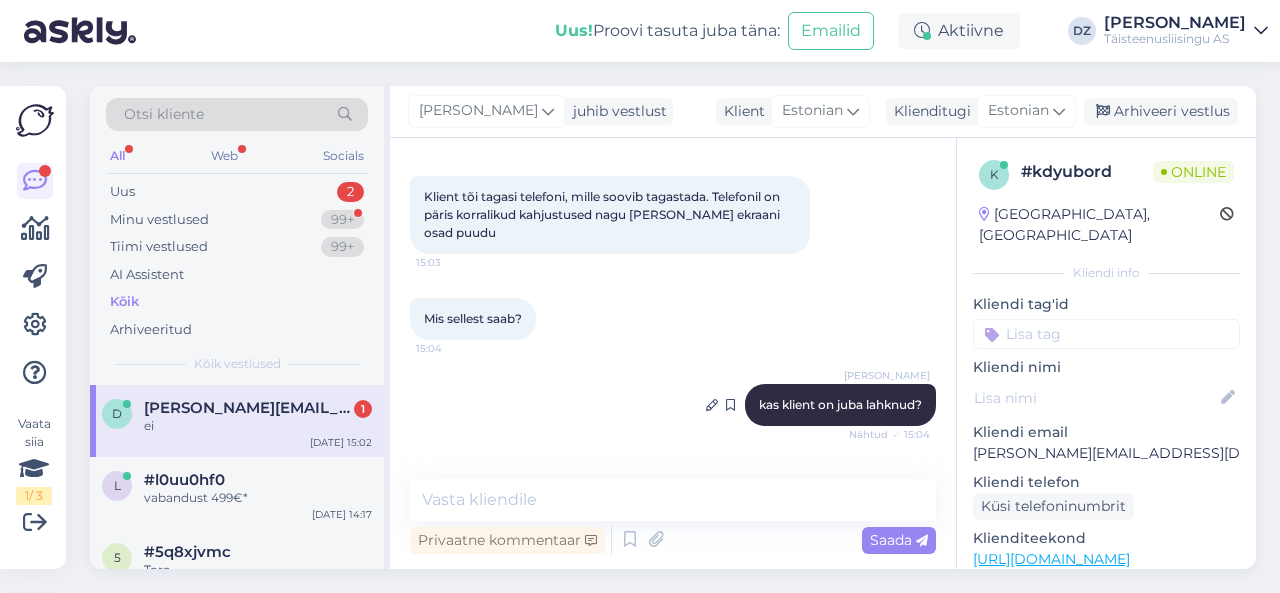 click on "[PERSON_NAME] kas klient on juba lahknud? Nähtud ✓ 15:04" at bounding box center (840, 405) 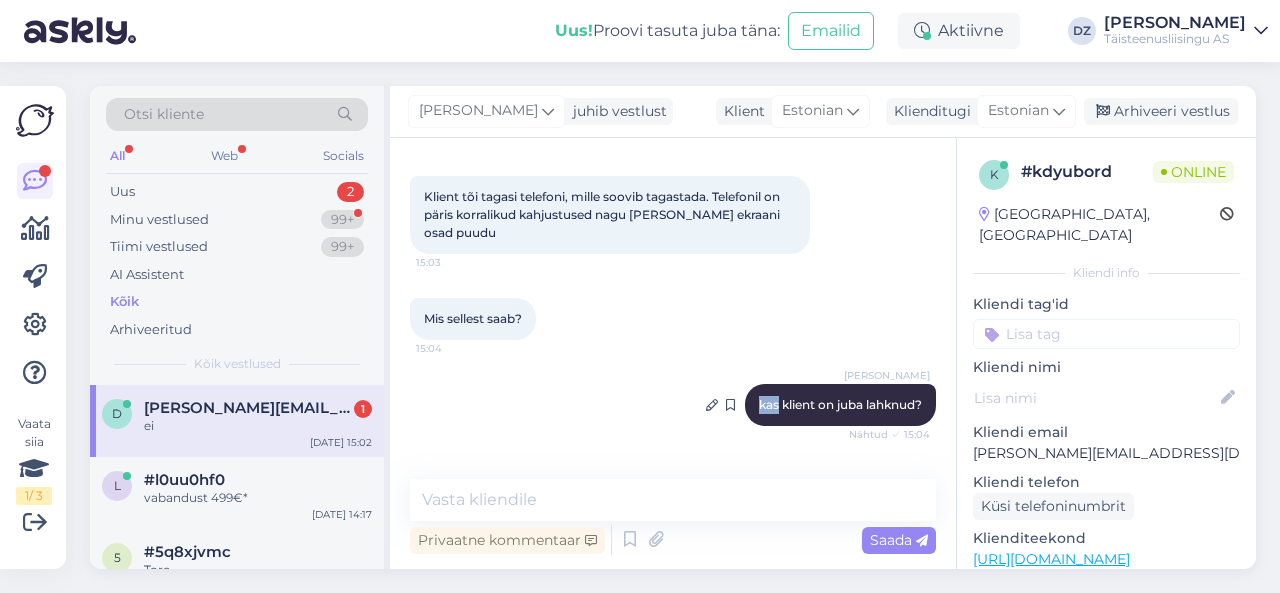 click on "[PERSON_NAME] kas klient on juba lahknud? Nähtud ✓ 15:04" at bounding box center [840, 405] 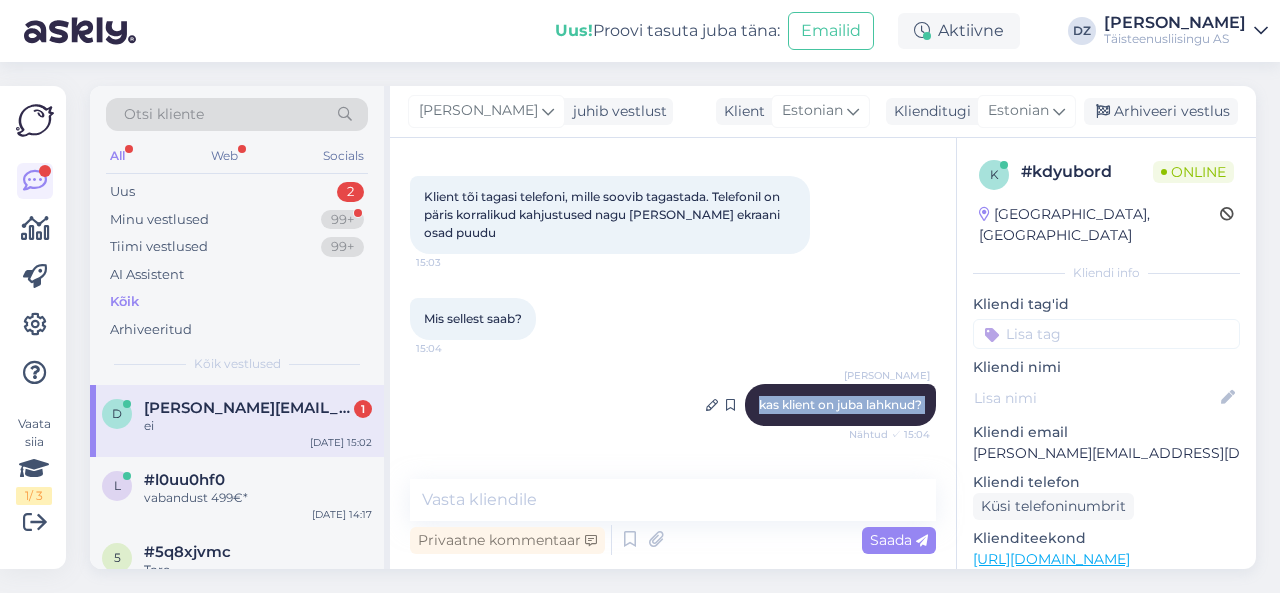 click on "[PERSON_NAME] kas klient on juba lahknud? Nähtud ✓ 15:04" at bounding box center (840, 405) 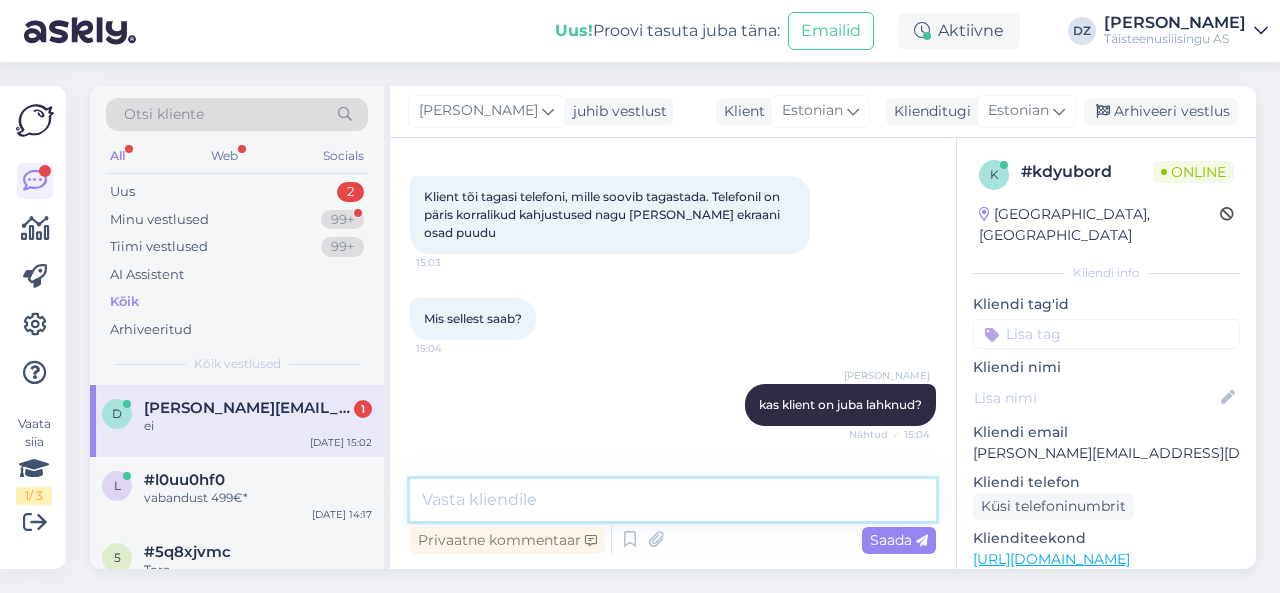 click at bounding box center [673, 500] 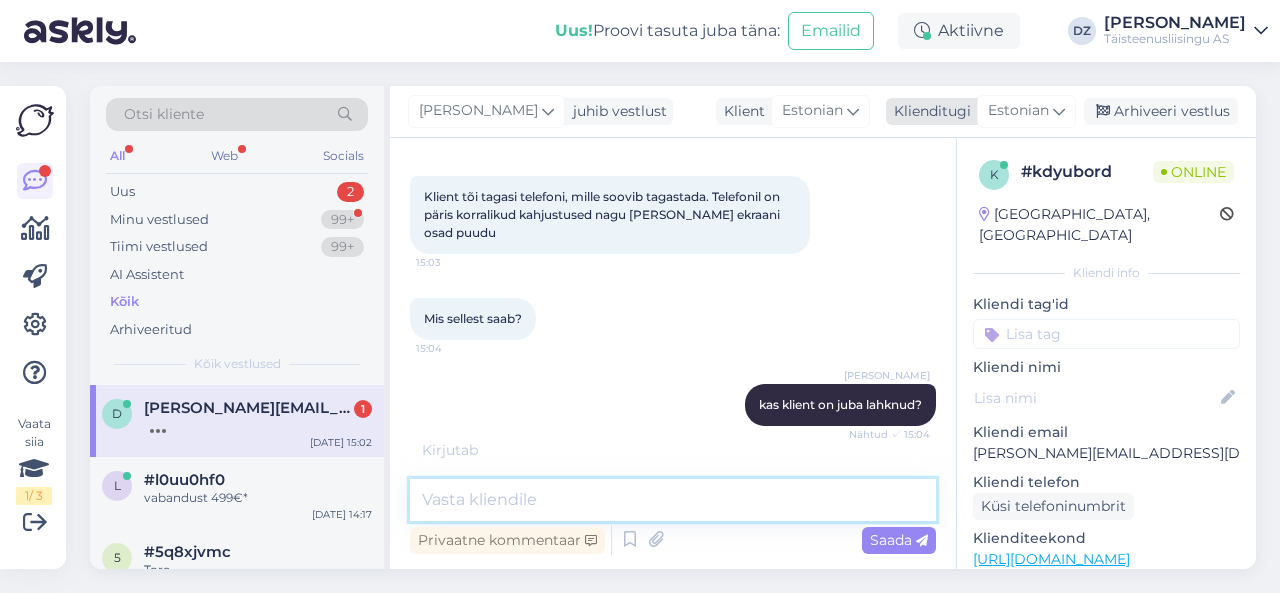 scroll, scrollTop: 4914, scrollLeft: 0, axis: vertical 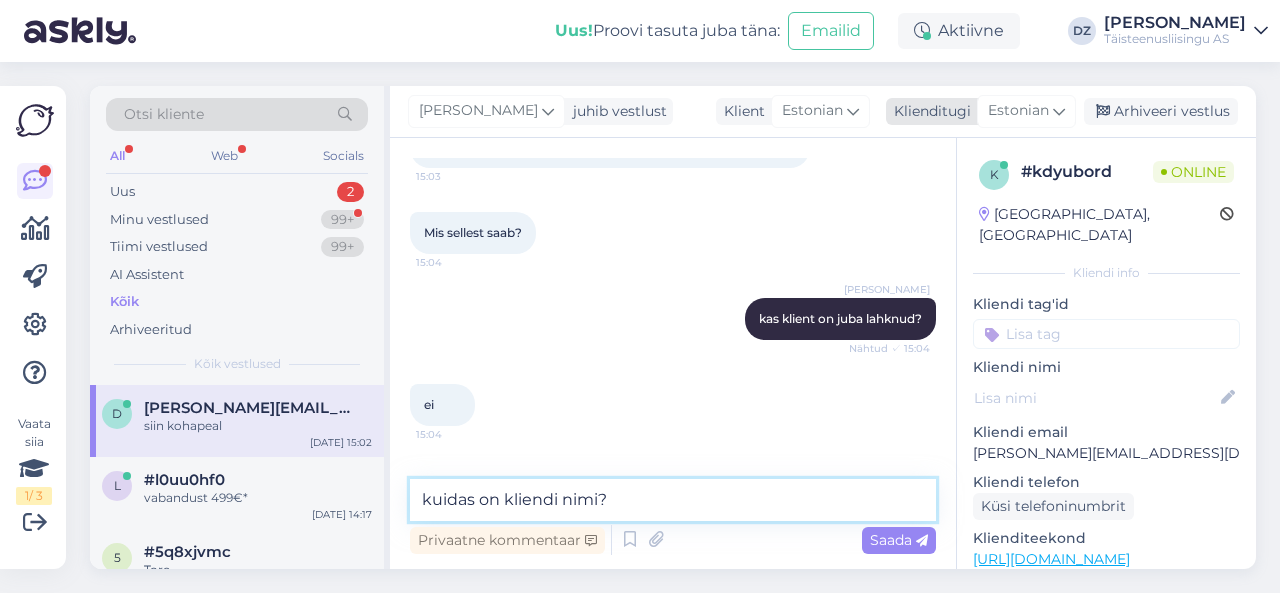 type on "kuidas on kliendi nimi?" 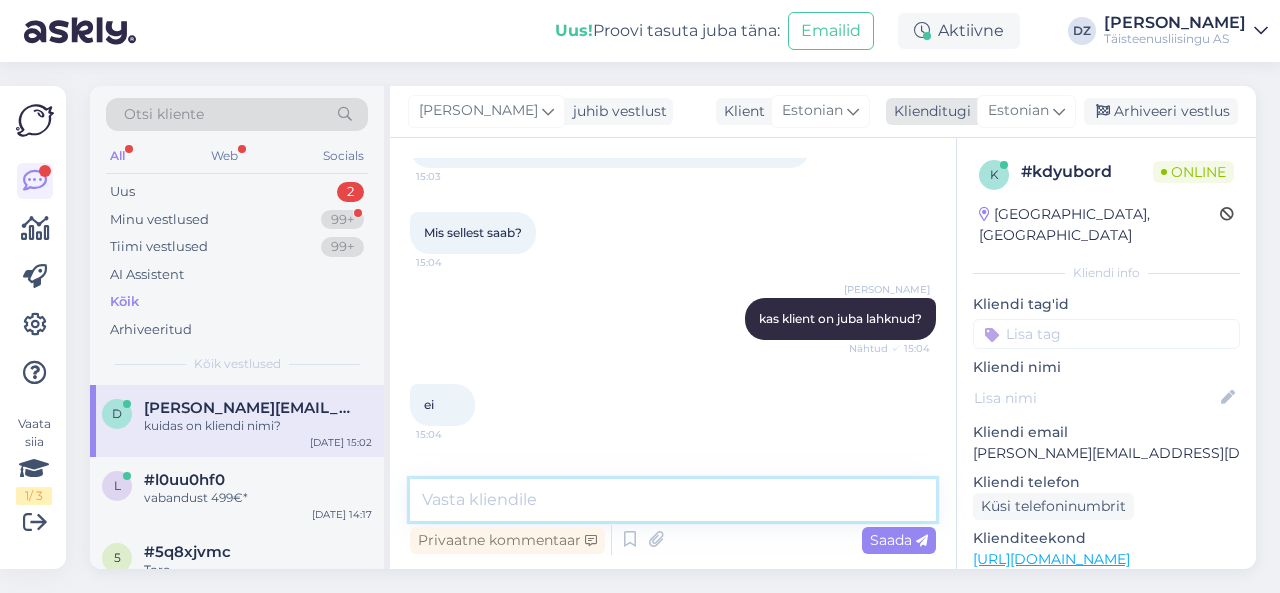 scroll, scrollTop: 5000, scrollLeft: 0, axis: vertical 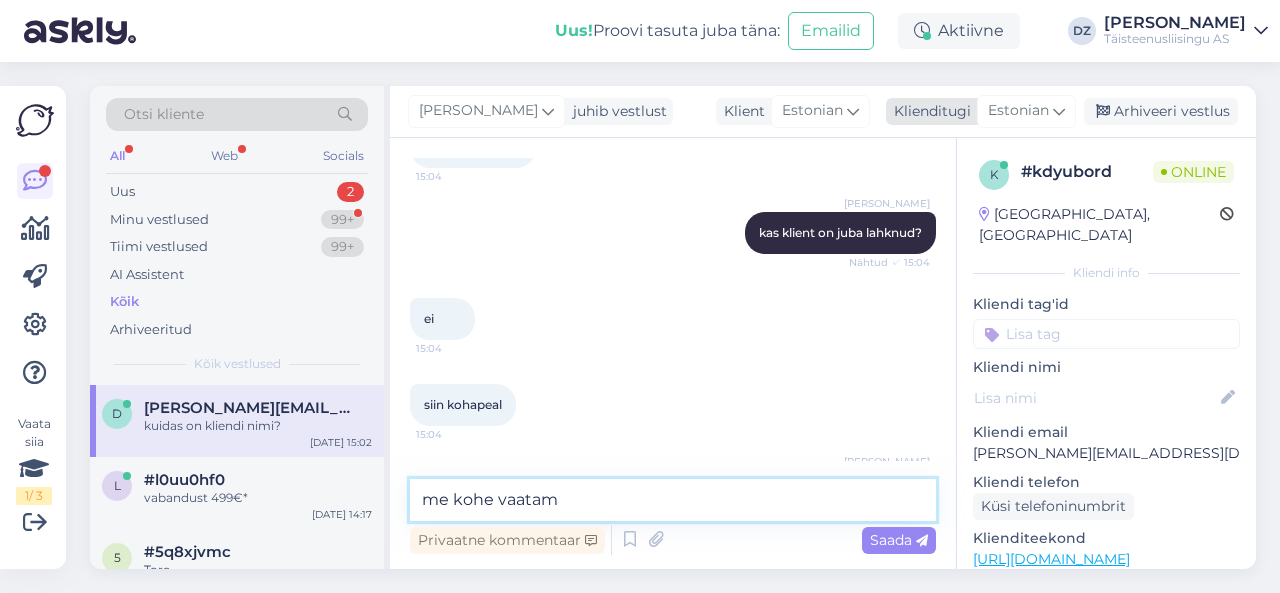 type on "me kohe vaatame" 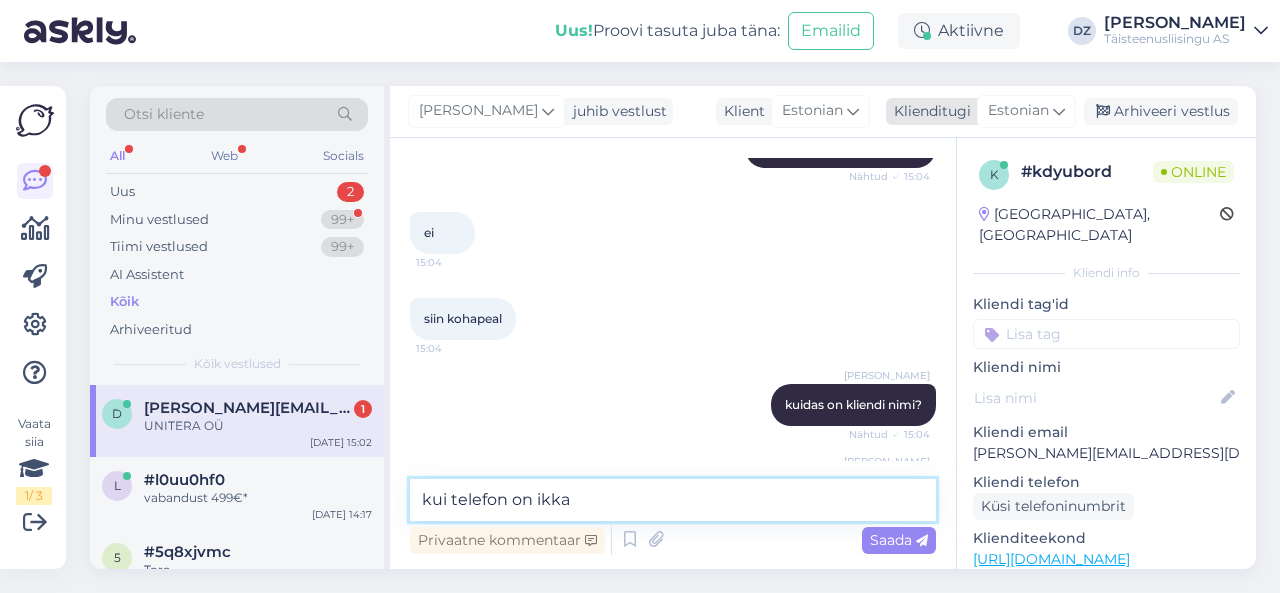 scroll, scrollTop: 5172, scrollLeft: 0, axis: vertical 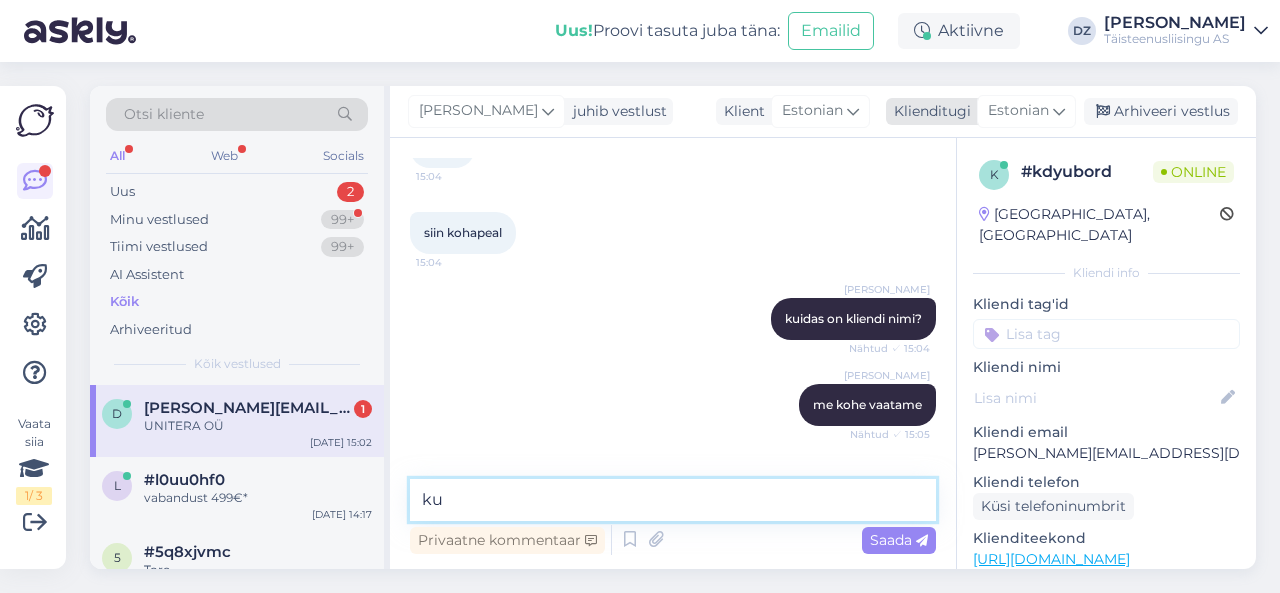 type on "k" 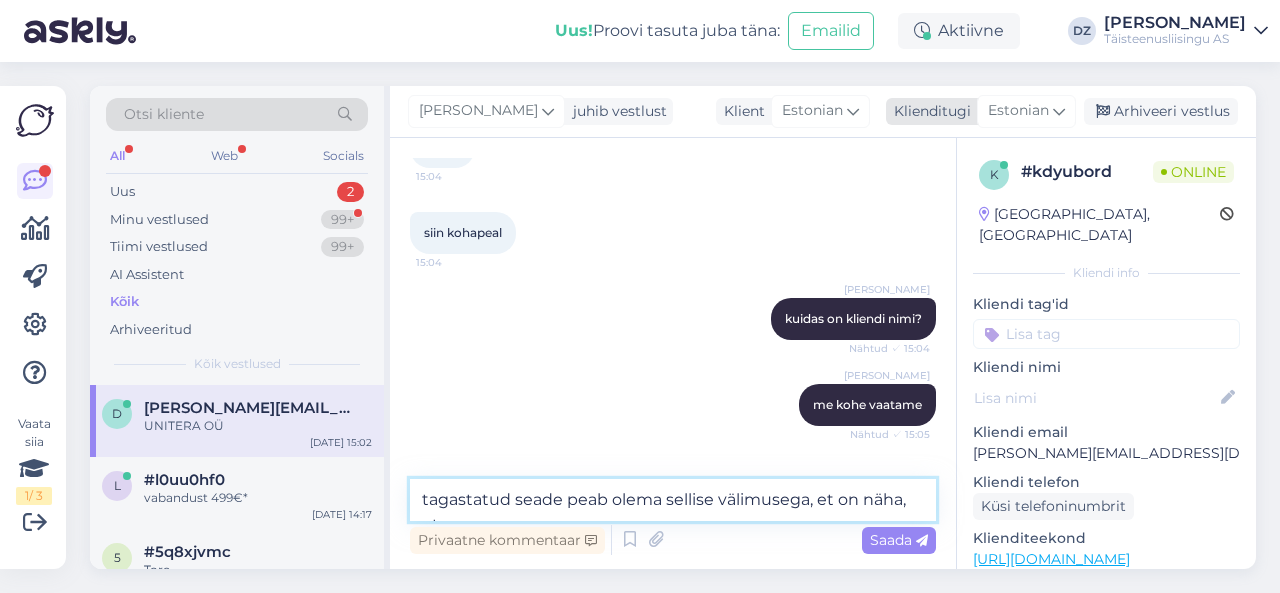 scroll, scrollTop: 5193, scrollLeft: 0, axis: vertical 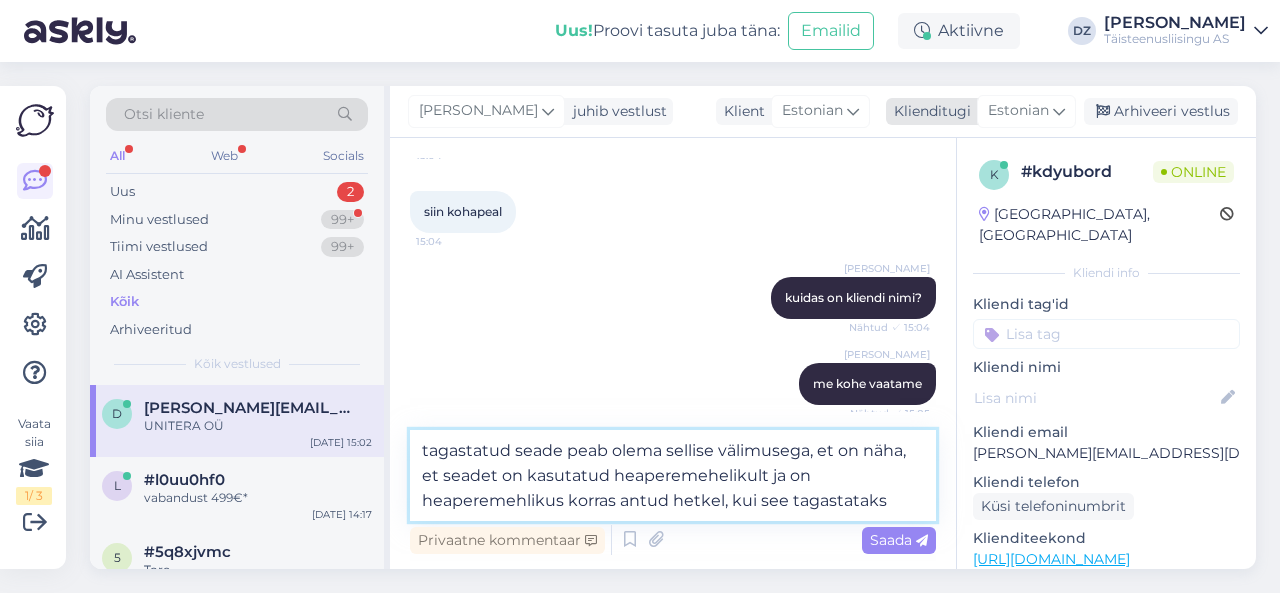 type on "tagastatud seade peab olema sellise välimusega, et on näha, et seadet on kasutatud heaperemehelikult ja on heaperemehlikus korras antud hetkel, kui see tagastatakse" 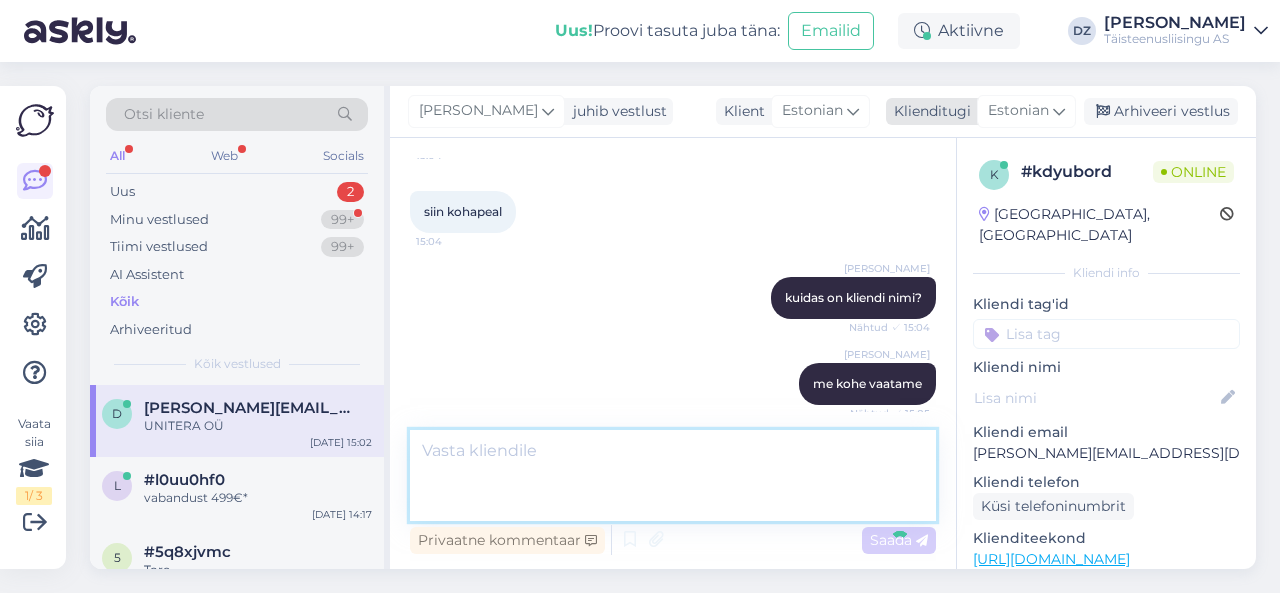 scroll, scrollTop: 5294, scrollLeft: 0, axis: vertical 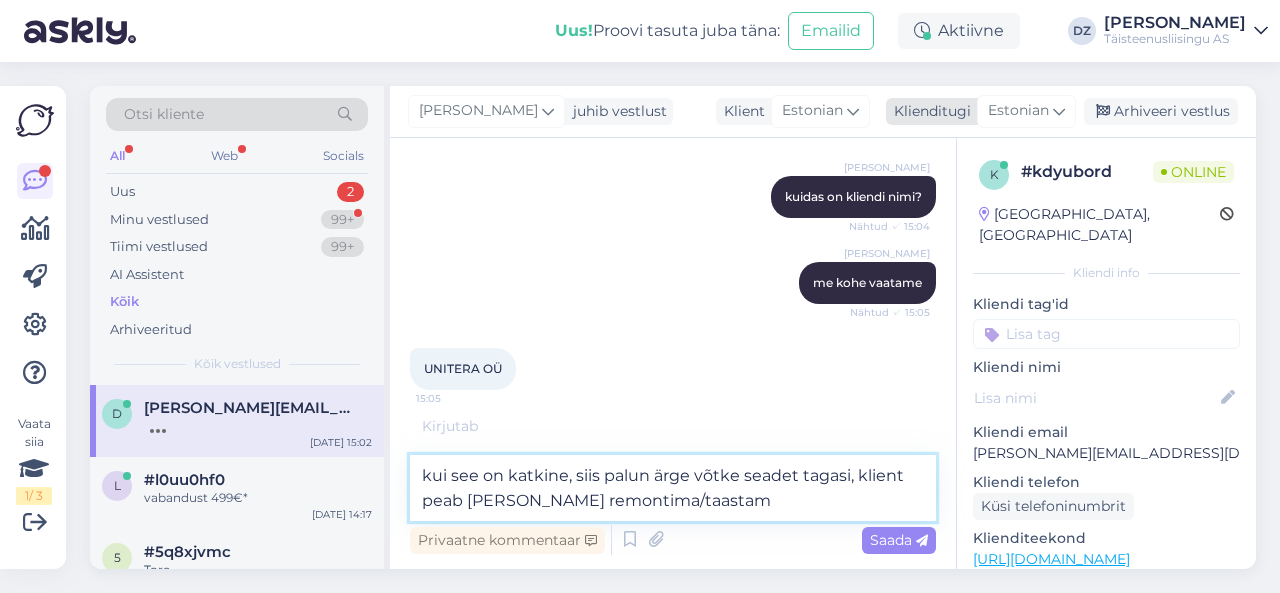 type on "kui see on katkine, siis palun ärge võtke seadet tagasi, klient peab [PERSON_NAME] remontima/taastama" 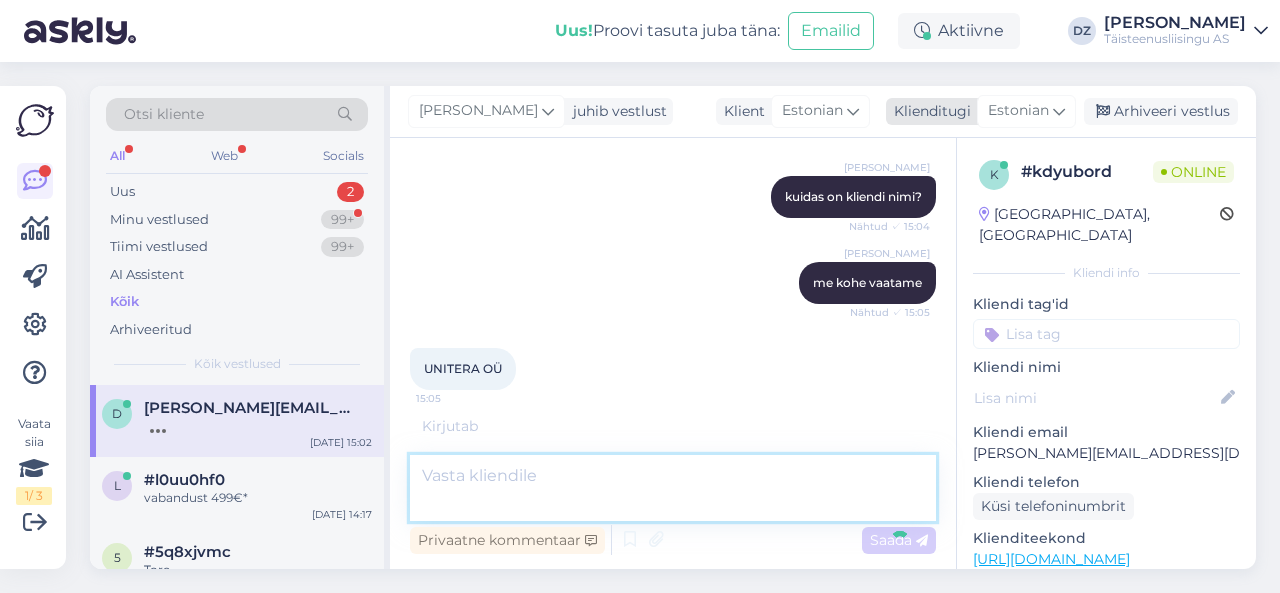 scroll, scrollTop: 5398, scrollLeft: 0, axis: vertical 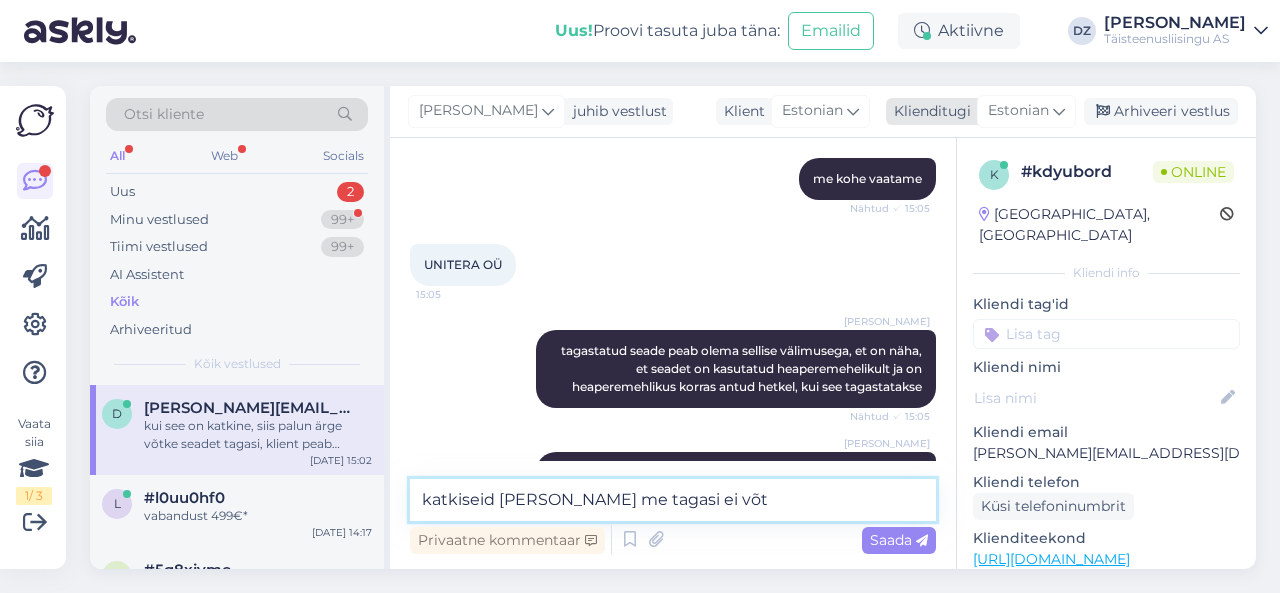 type on "katkiseid [PERSON_NAME] me tagasi [PERSON_NAME]" 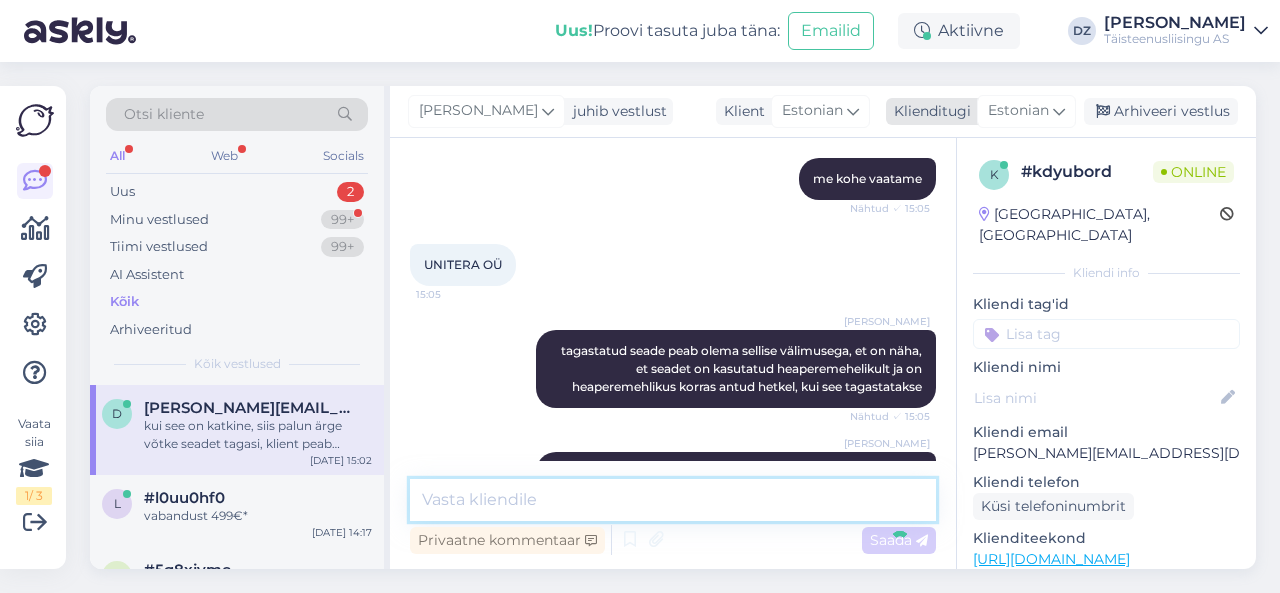 scroll, scrollTop: 5484, scrollLeft: 0, axis: vertical 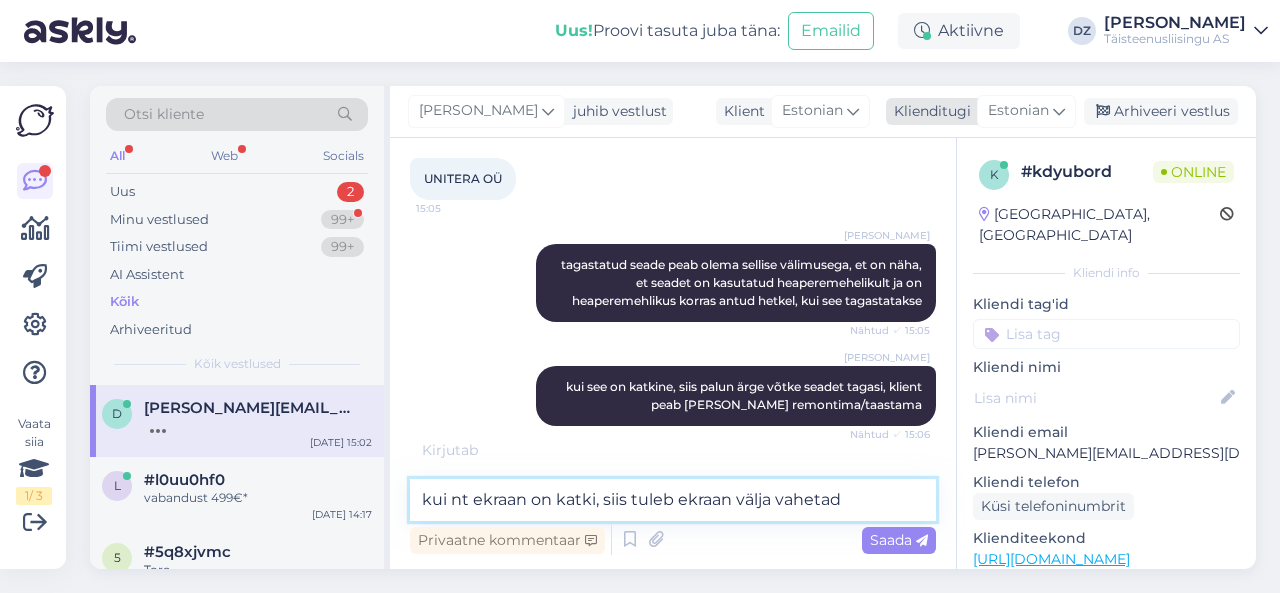 type on "kui nt ekraan on katki, siis tuleb ekraan välja vahetada" 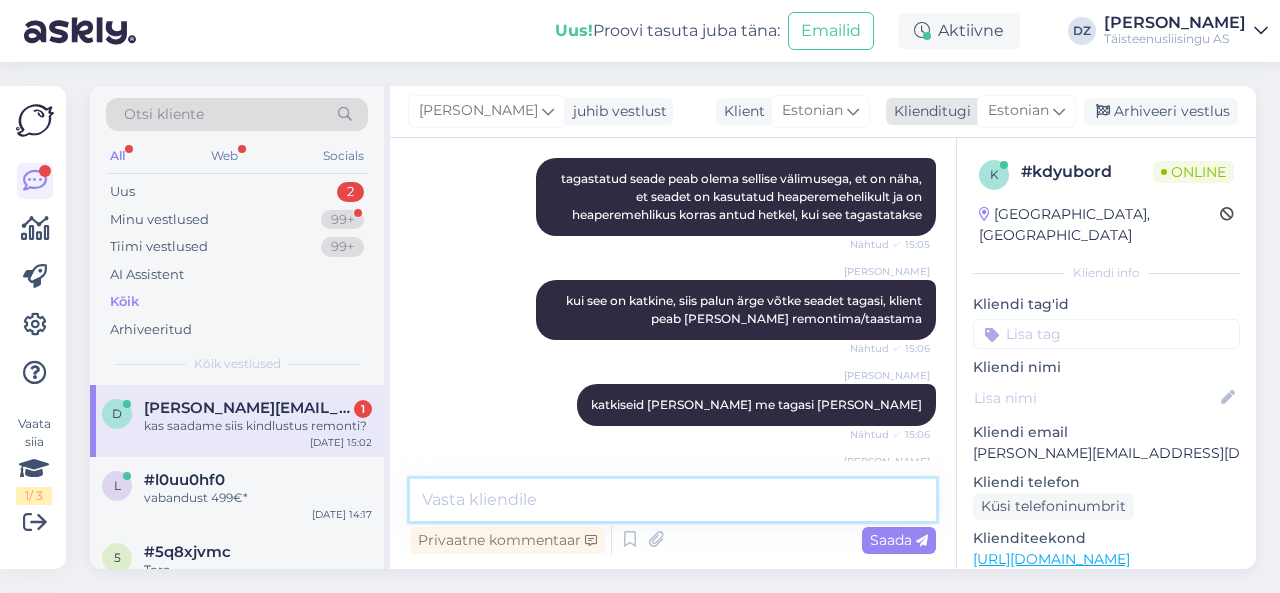 scroll, scrollTop: 5656, scrollLeft: 0, axis: vertical 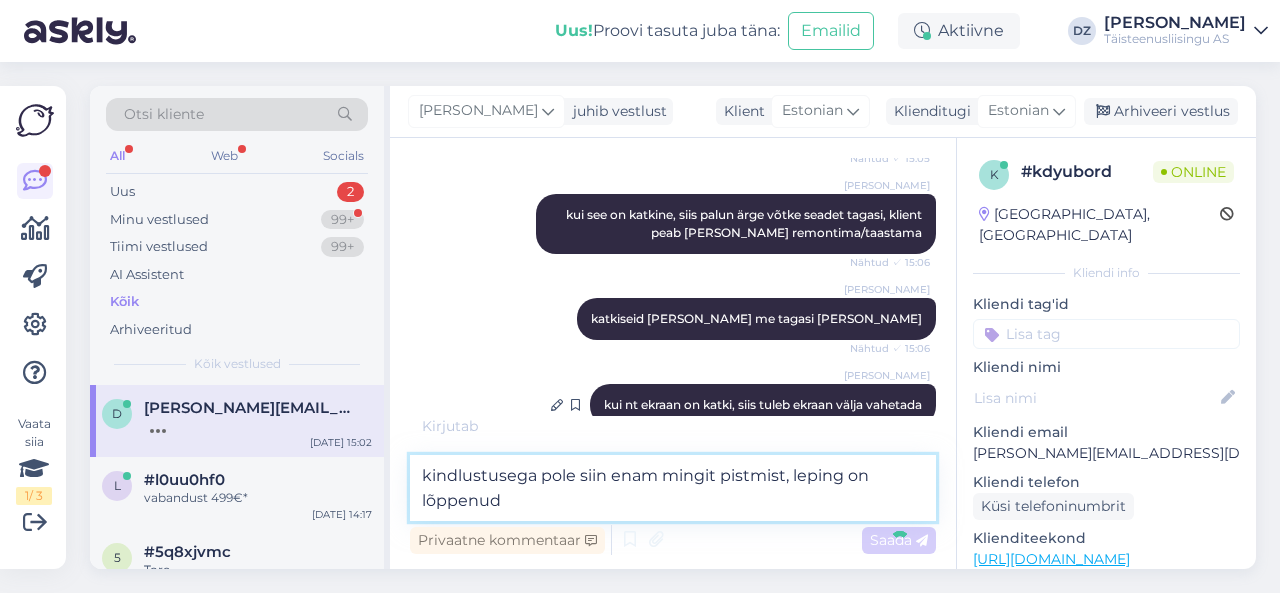 type on "kindlustusega pole siin enam mingit pistmist, leping on lõppenudl" 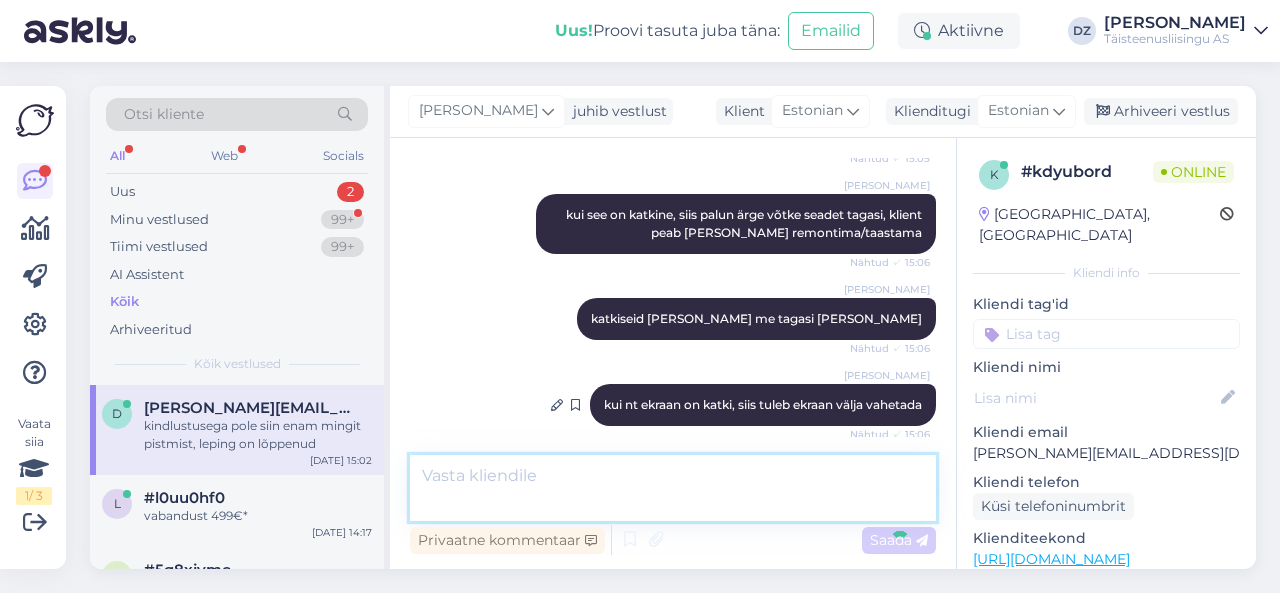scroll, scrollTop: 5760, scrollLeft: 0, axis: vertical 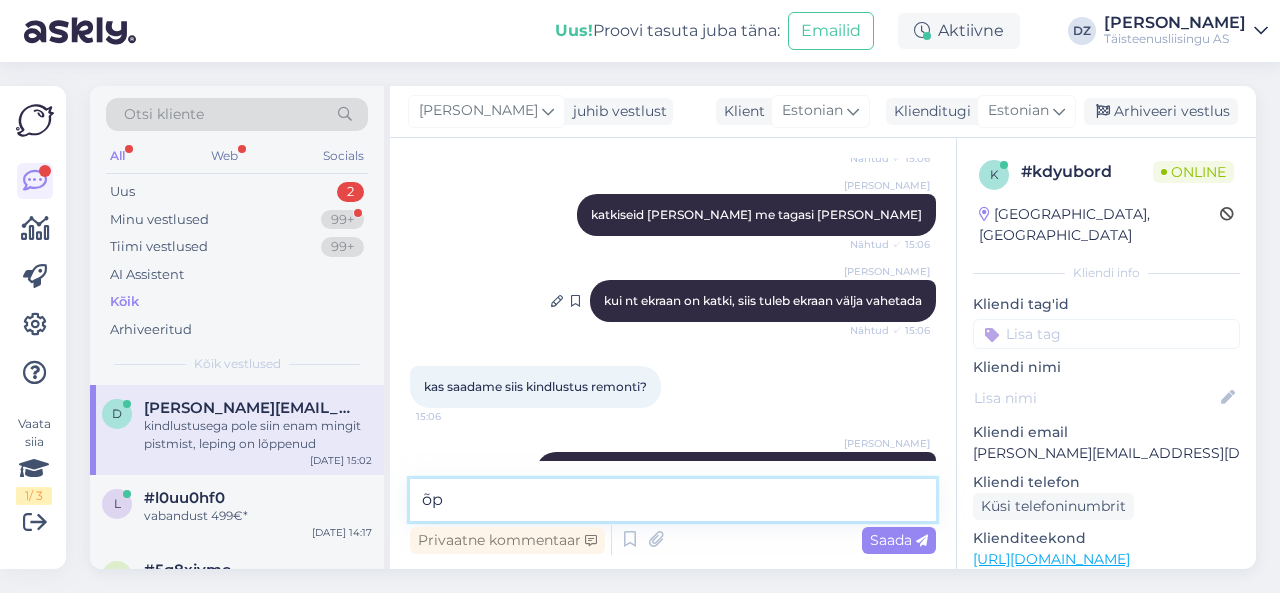 type on "õ" 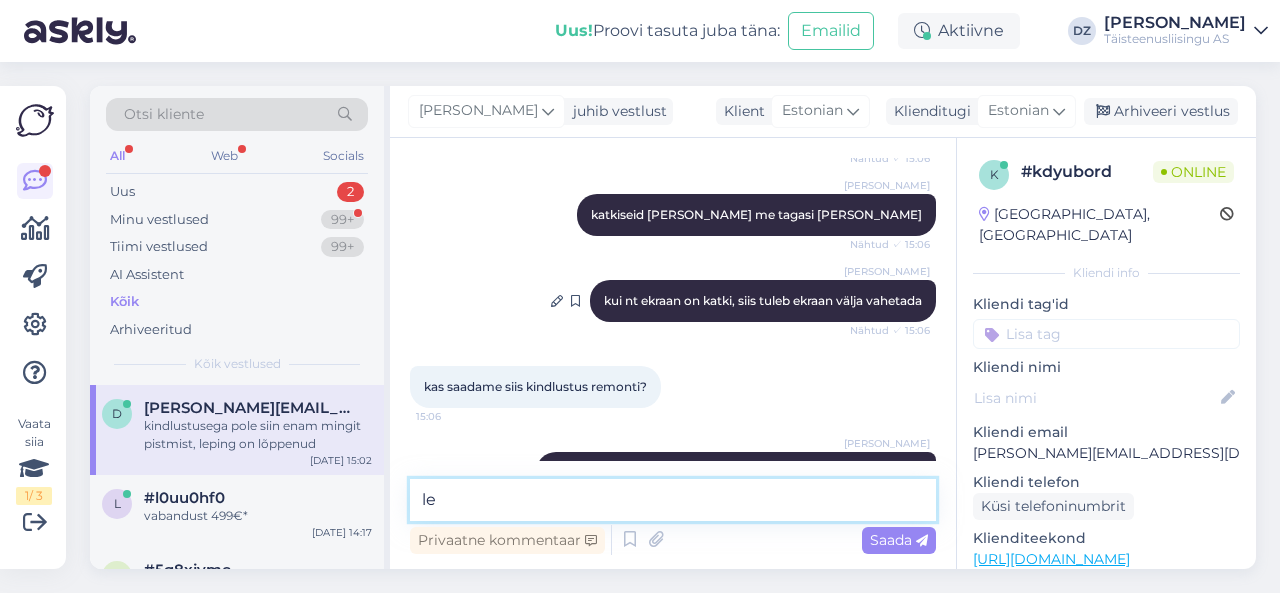 type on "l" 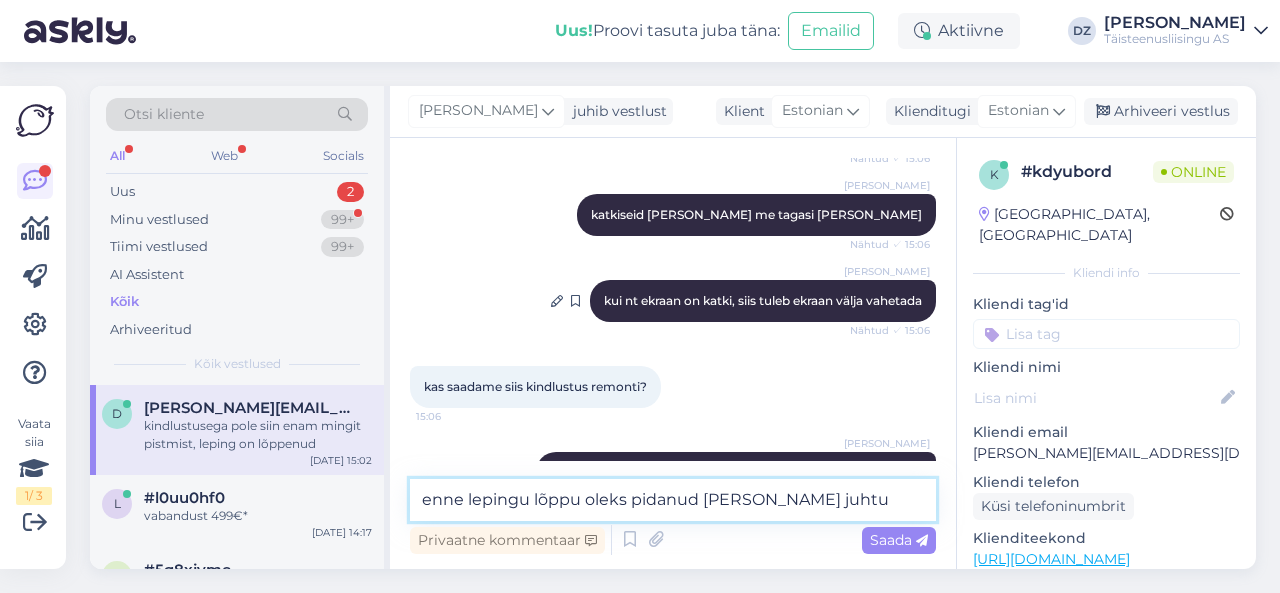 type on "enne lepingu lõppu oleks pidanud [PERSON_NAME] juhtus" 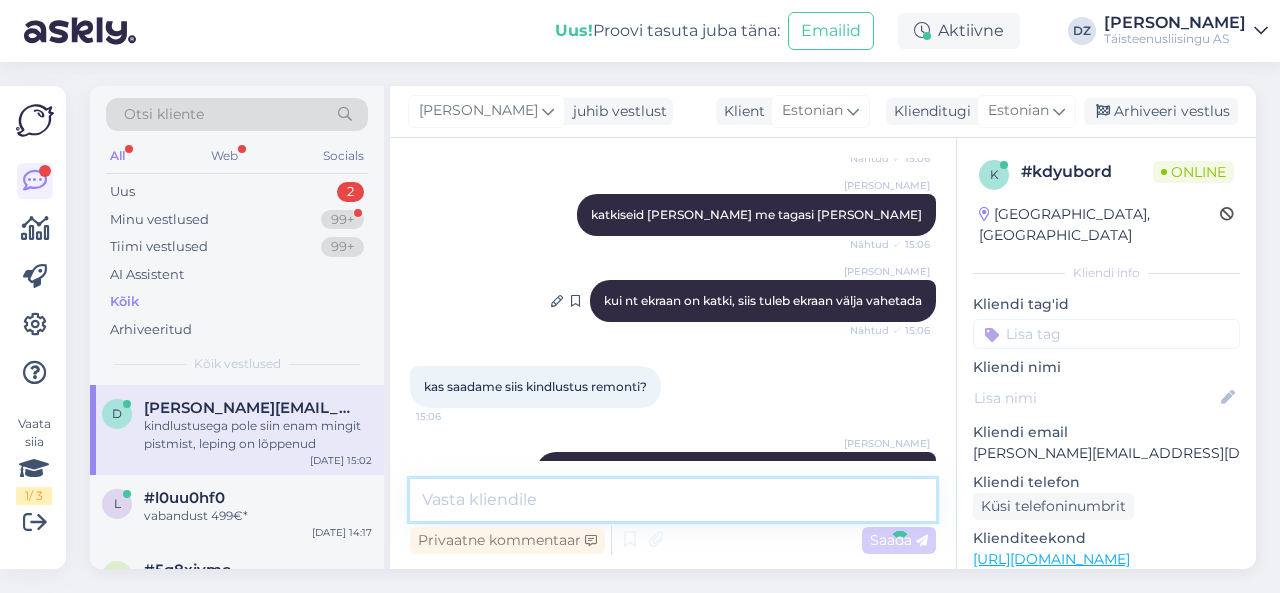 scroll, scrollTop: 5864, scrollLeft: 0, axis: vertical 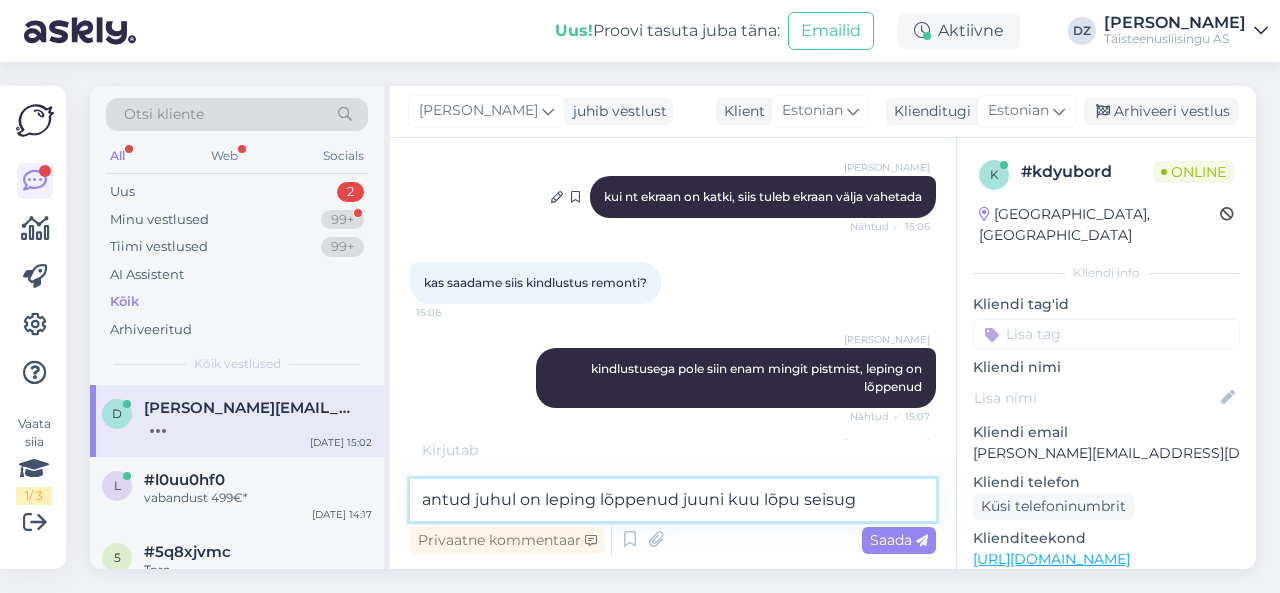 type on "antud juhul on leping lõppenud juuni kuu lõpu seisuga" 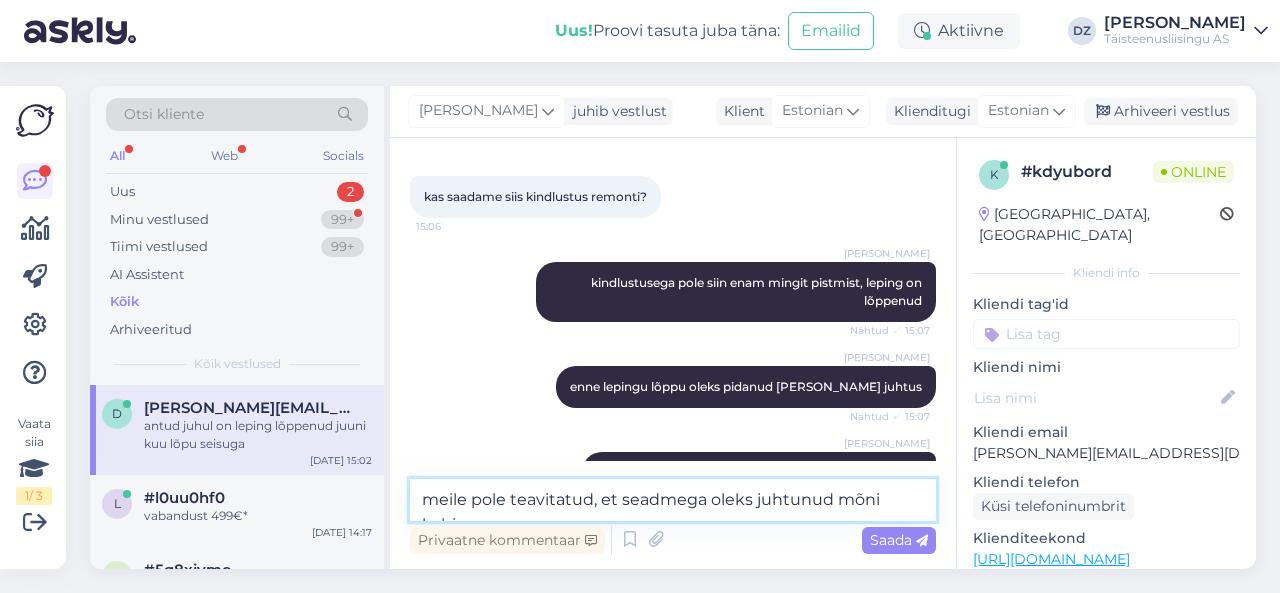 scroll, scrollTop: 5971, scrollLeft: 0, axis: vertical 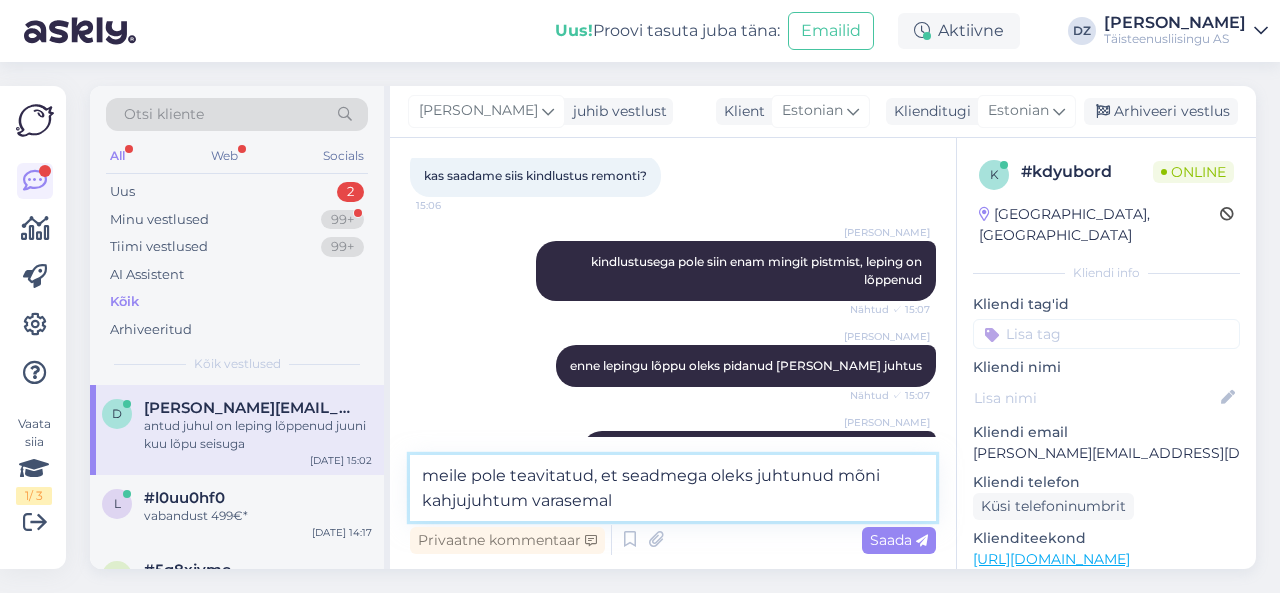 type on "meile pole teavitatud, et seadmega oleks juhtunud mõni kahjujuhtum varasemalt" 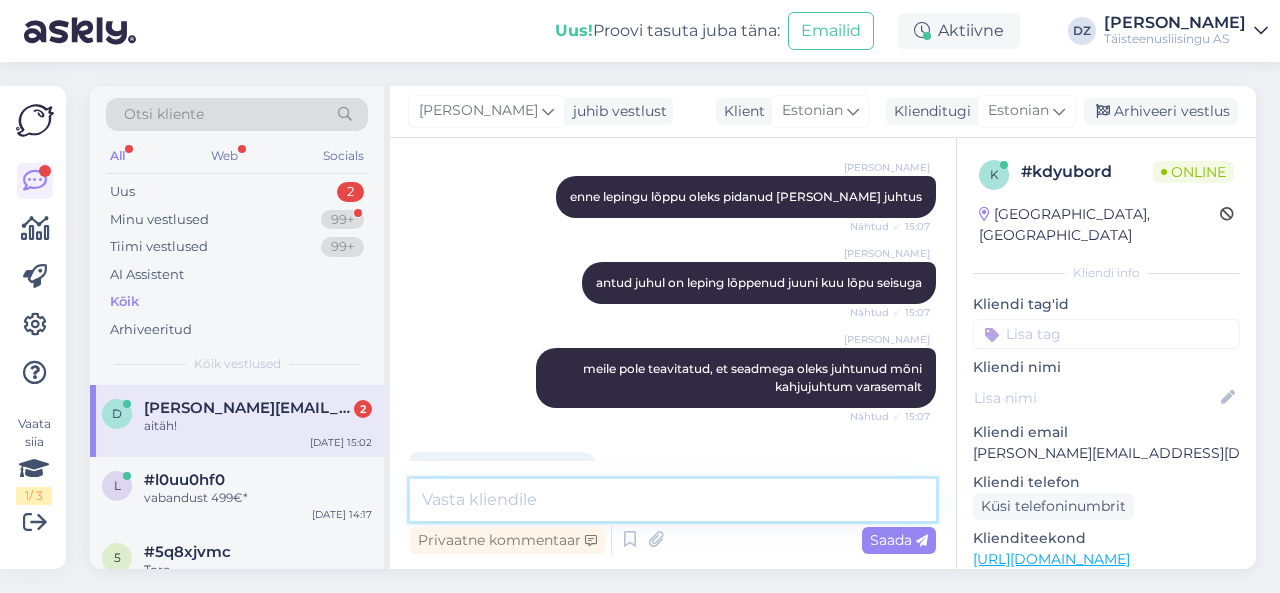 scroll, scrollTop: 6226, scrollLeft: 0, axis: vertical 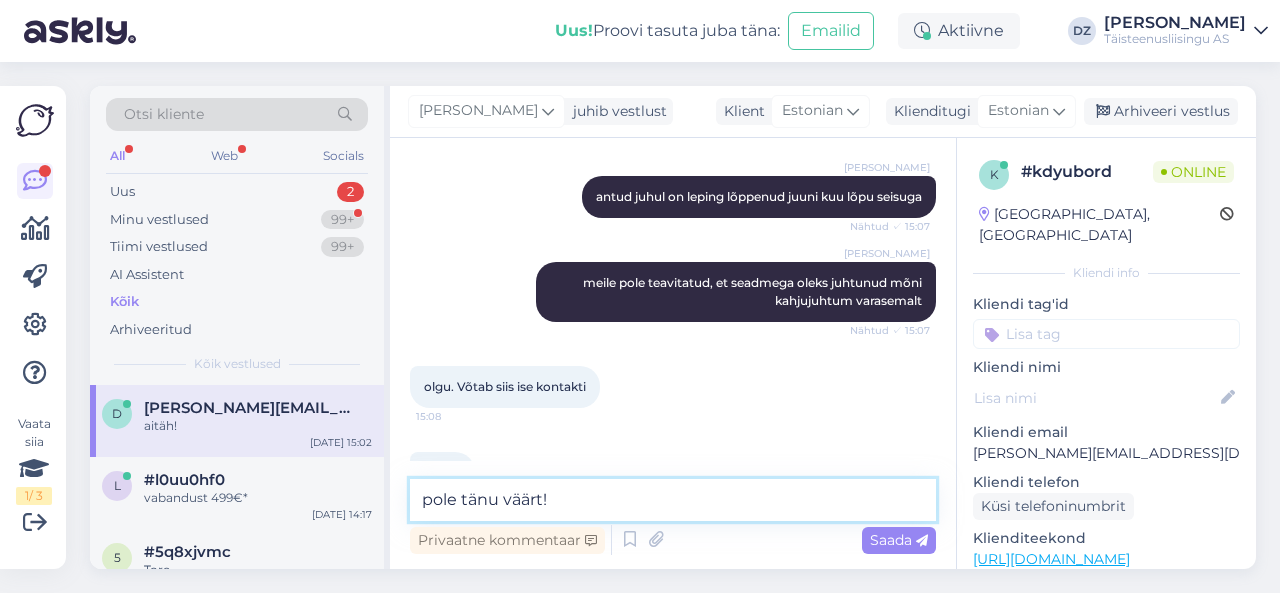 type on "pole tänu väärt!" 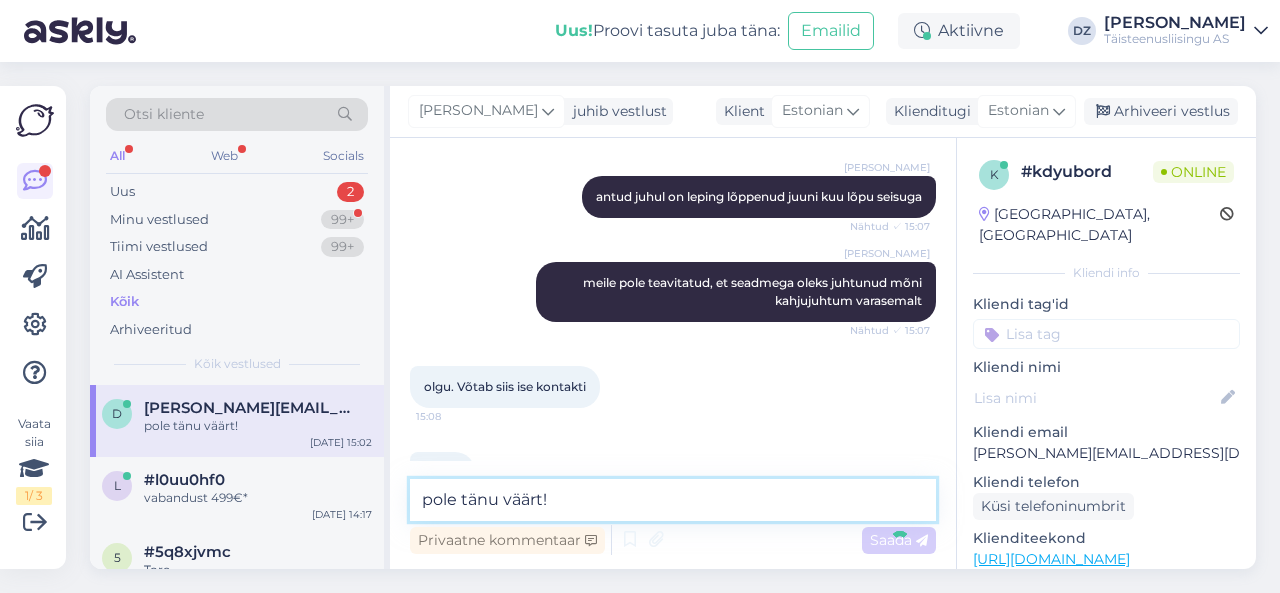 type 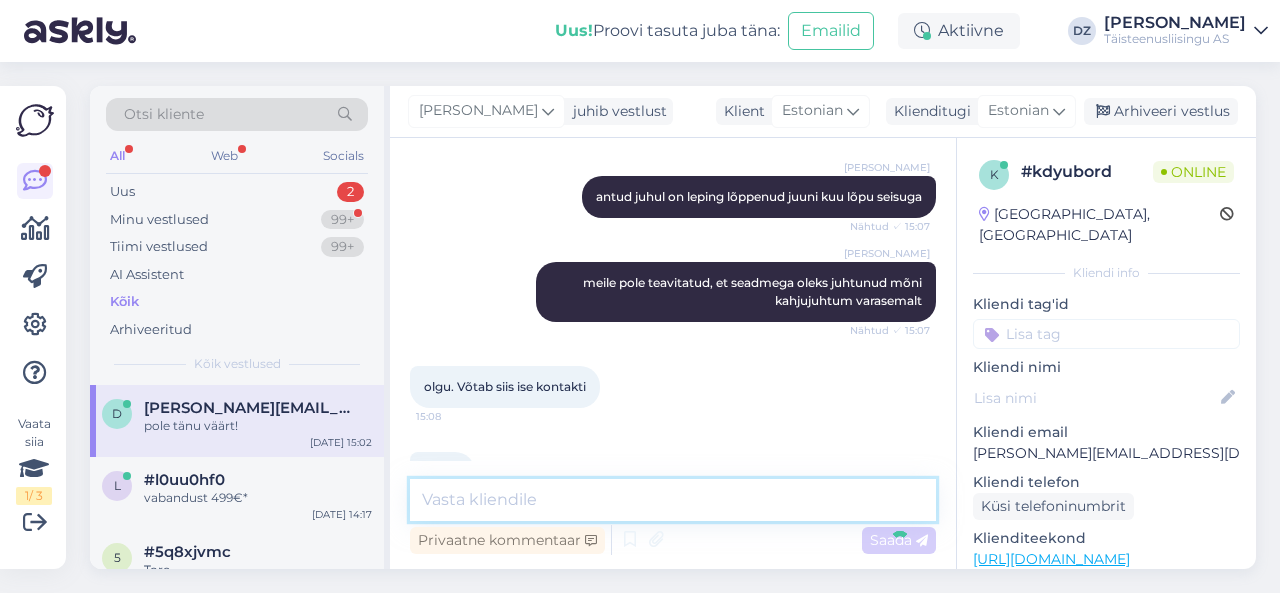 scroll, scrollTop: 6312, scrollLeft: 0, axis: vertical 